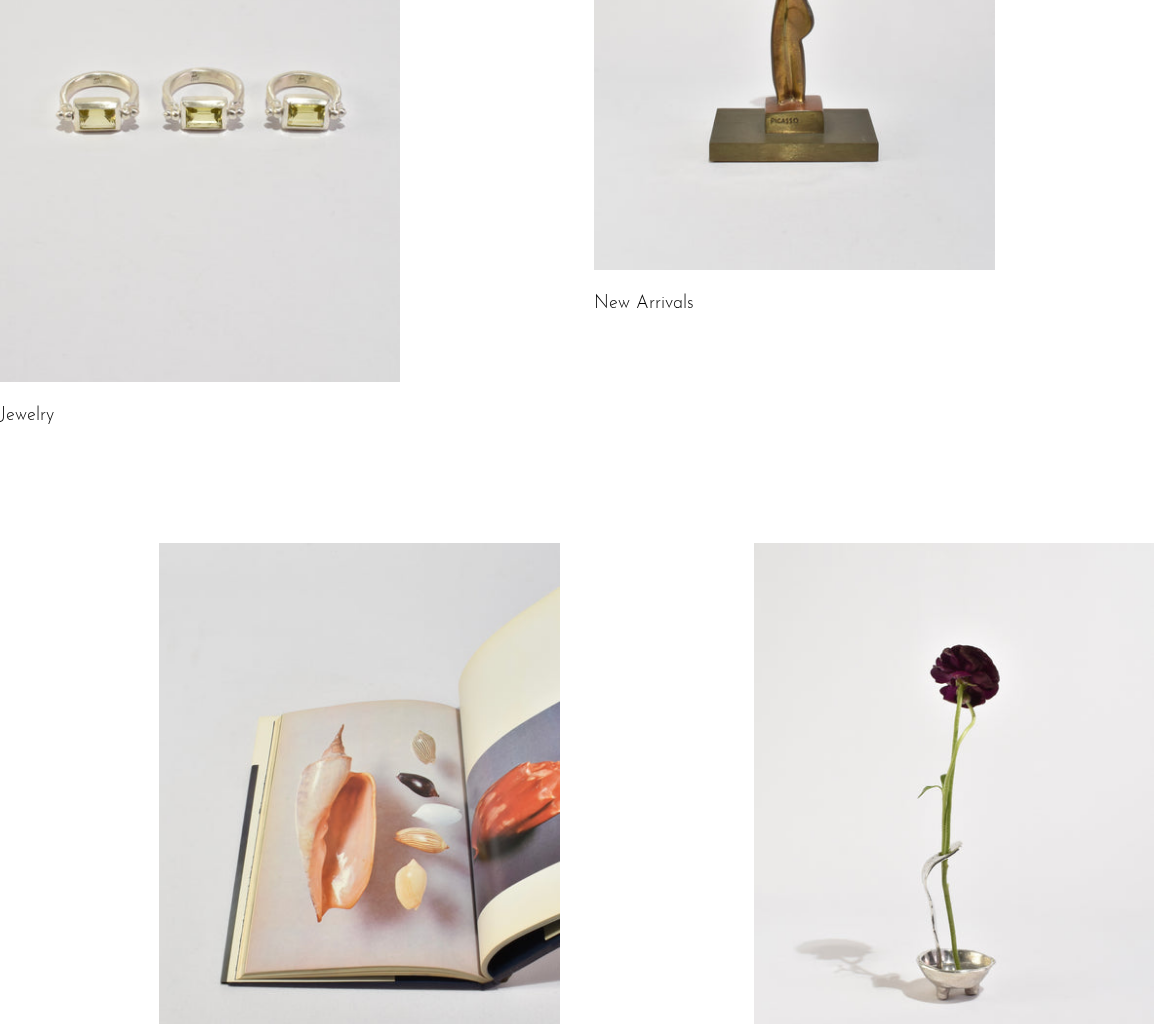scroll, scrollTop: 0, scrollLeft: 0, axis: both 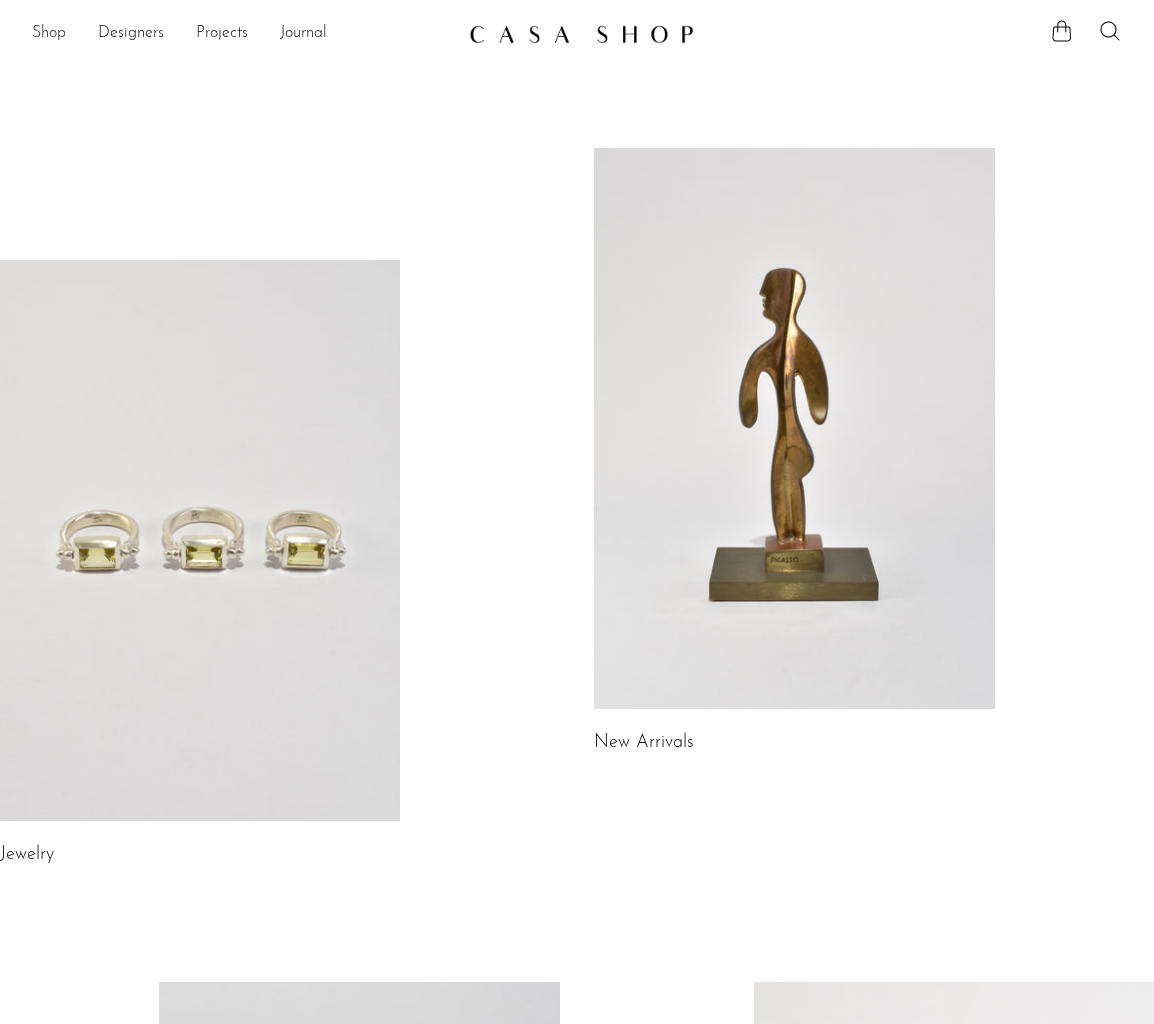 click on "Shop" at bounding box center [49, 34] 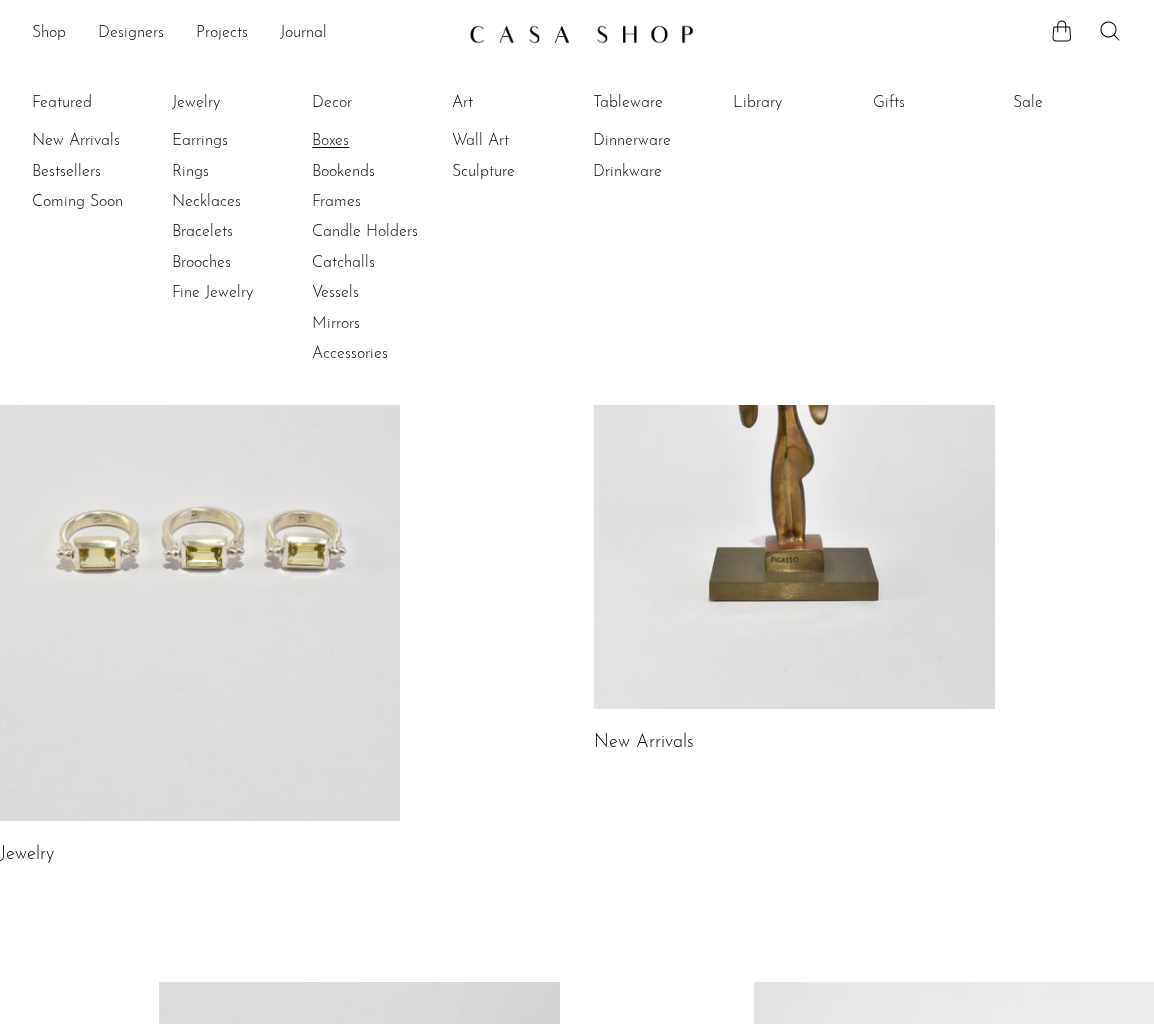 click on "Boxes" at bounding box center [387, 141] 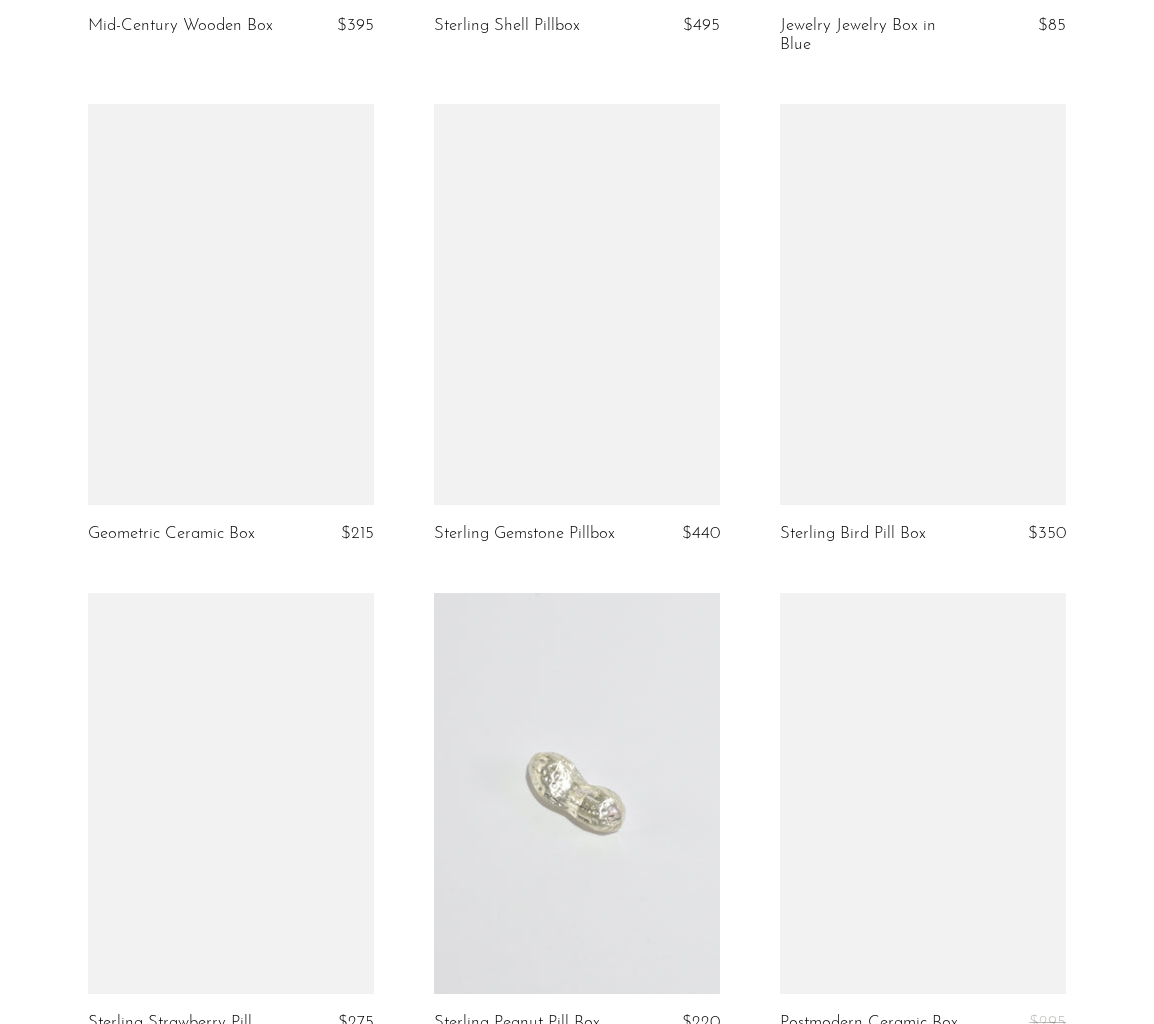 scroll, scrollTop: 2882, scrollLeft: 0, axis: vertical 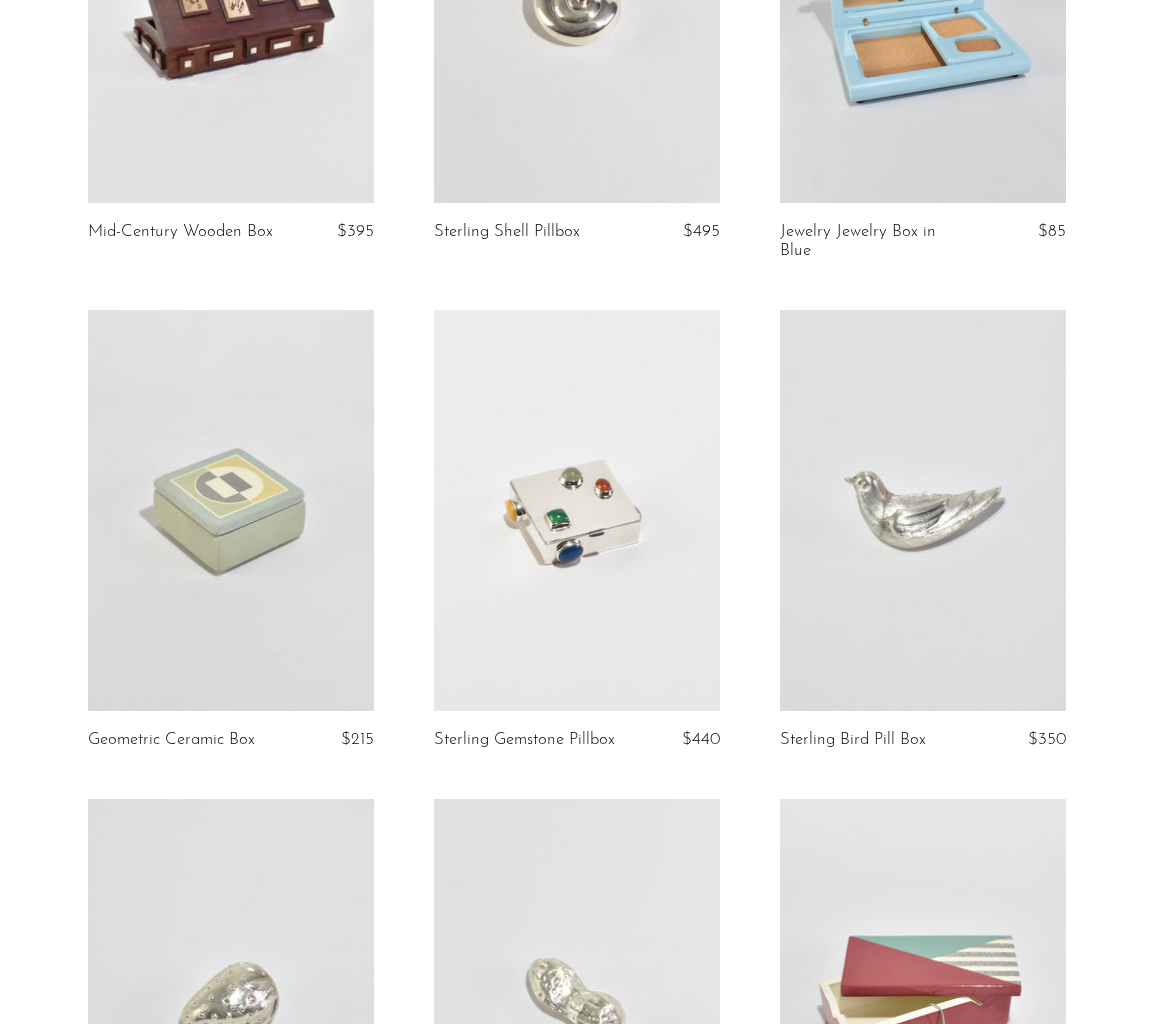 click at bounding box center (577, 510) 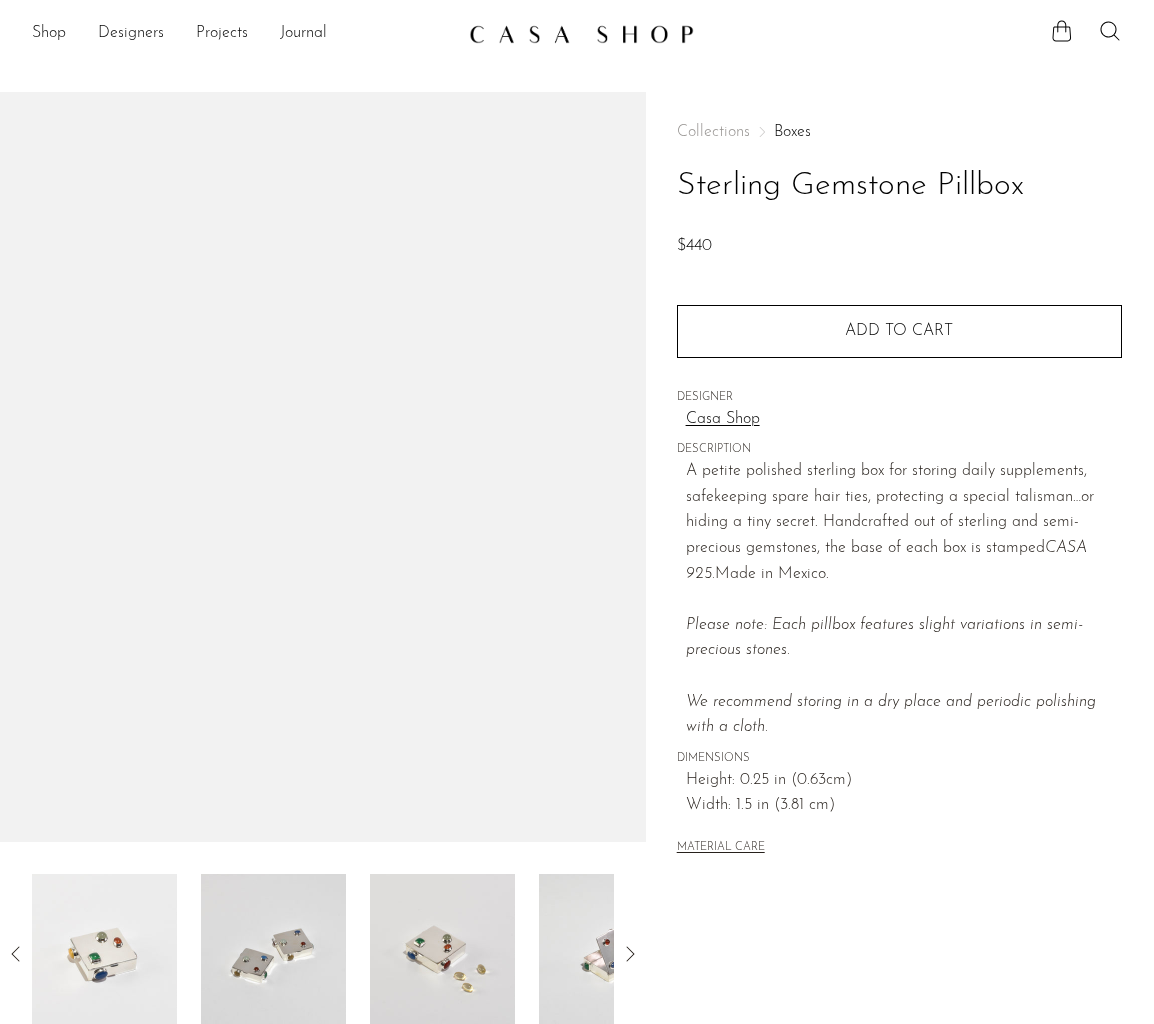 scroll, scrollTop: 0, scrollLeft: 0, axis: both 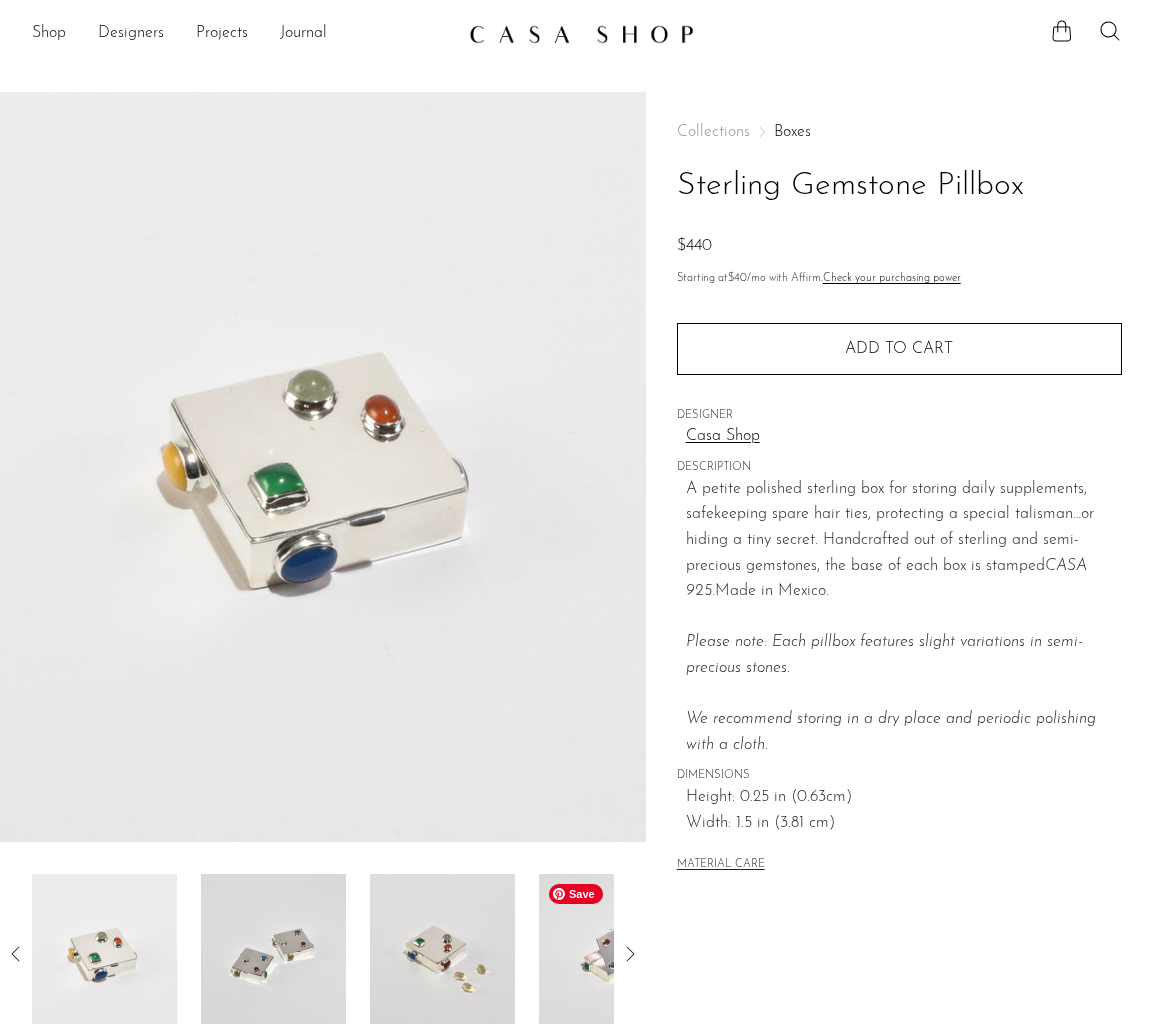 click at bounding box center (611, 954) 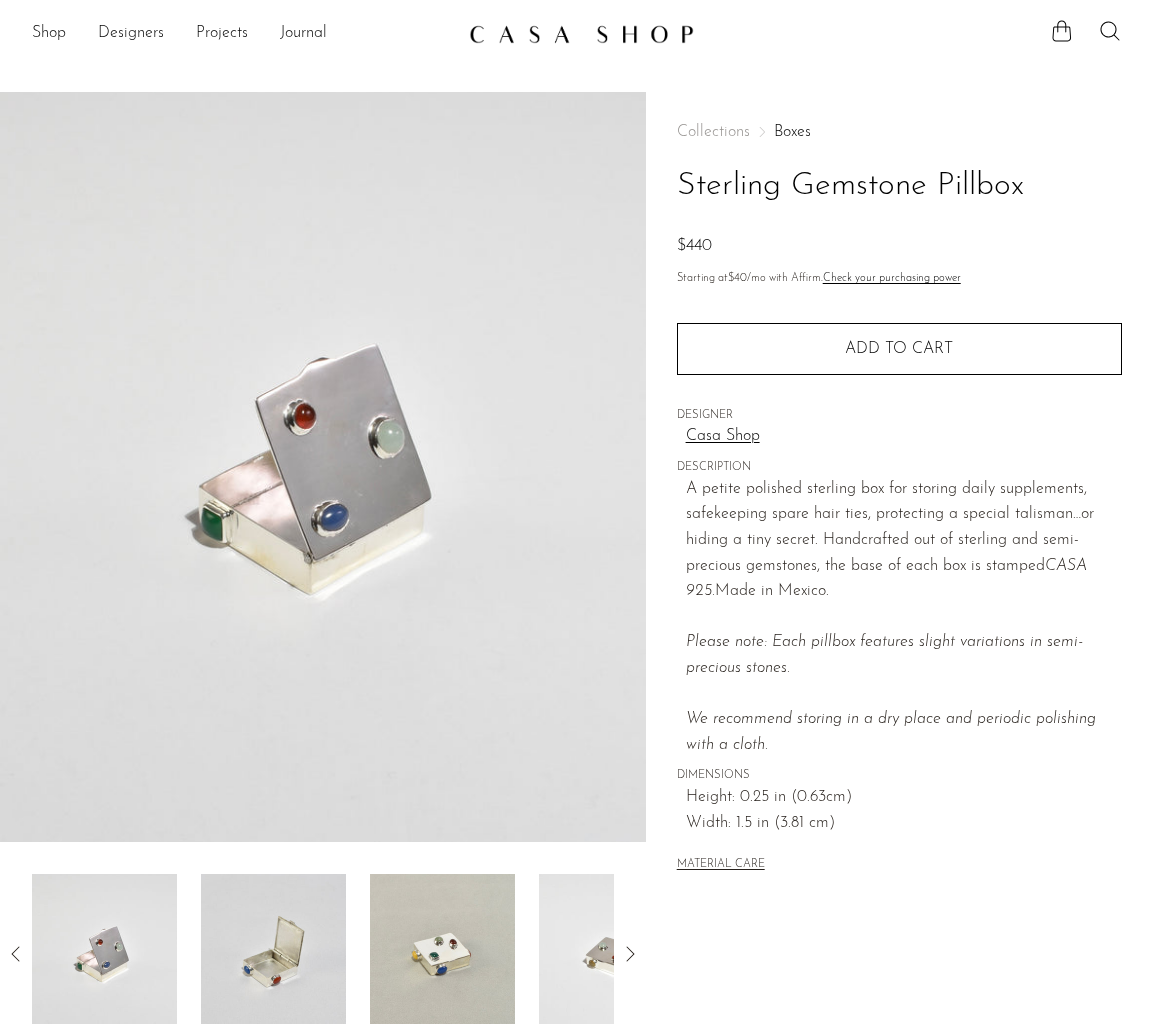 click 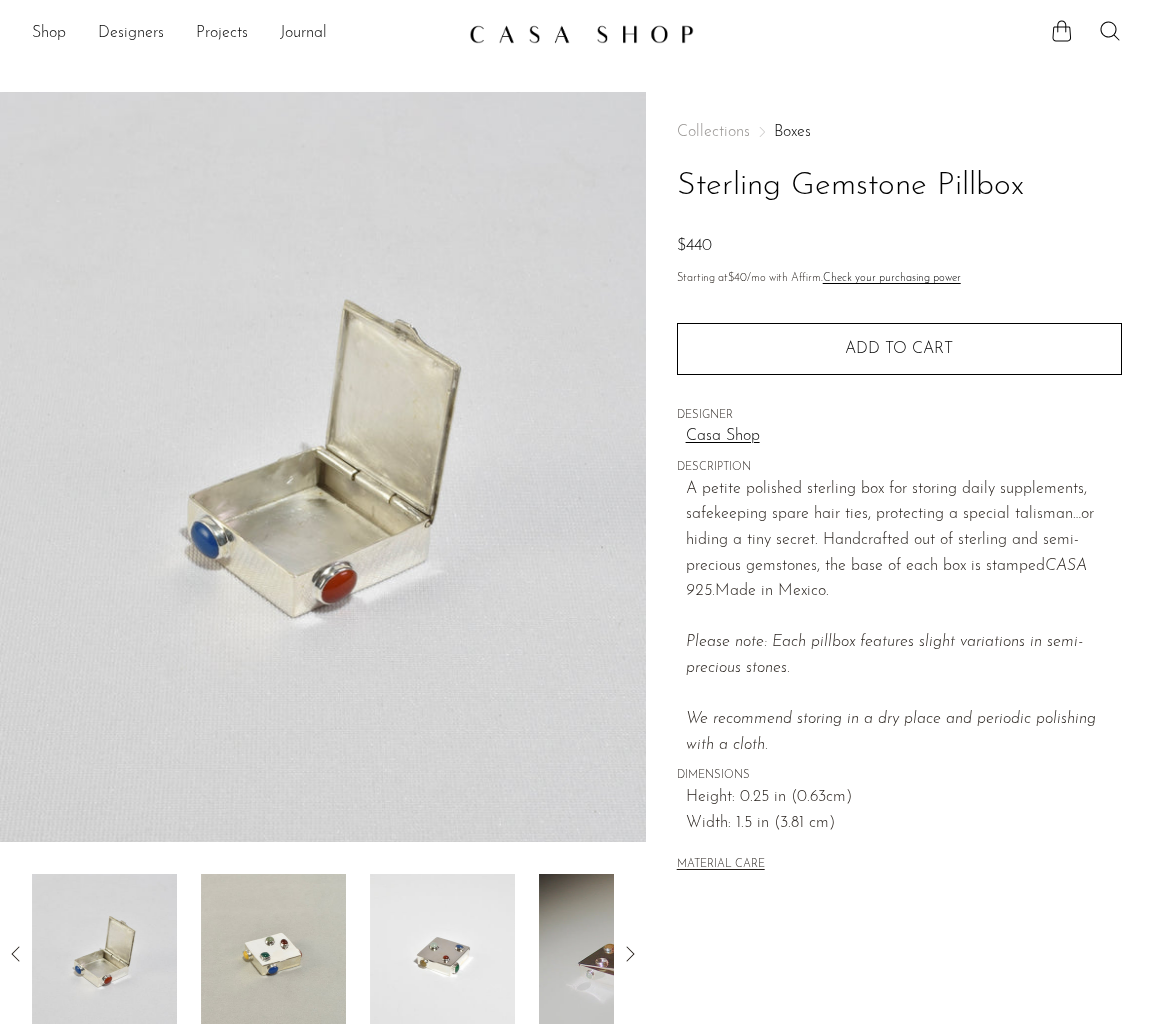 click 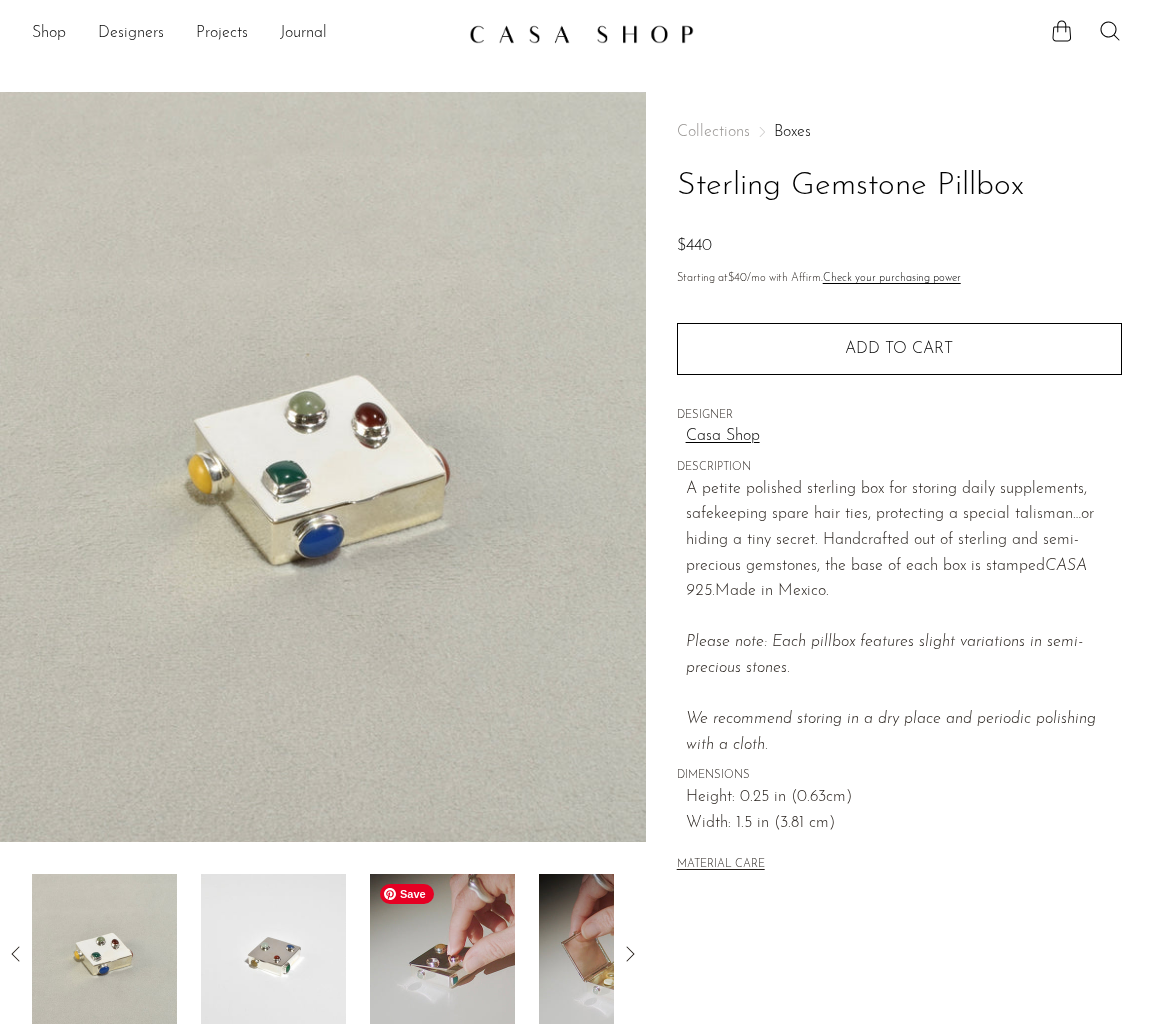 click at bounding box center (442, 954) 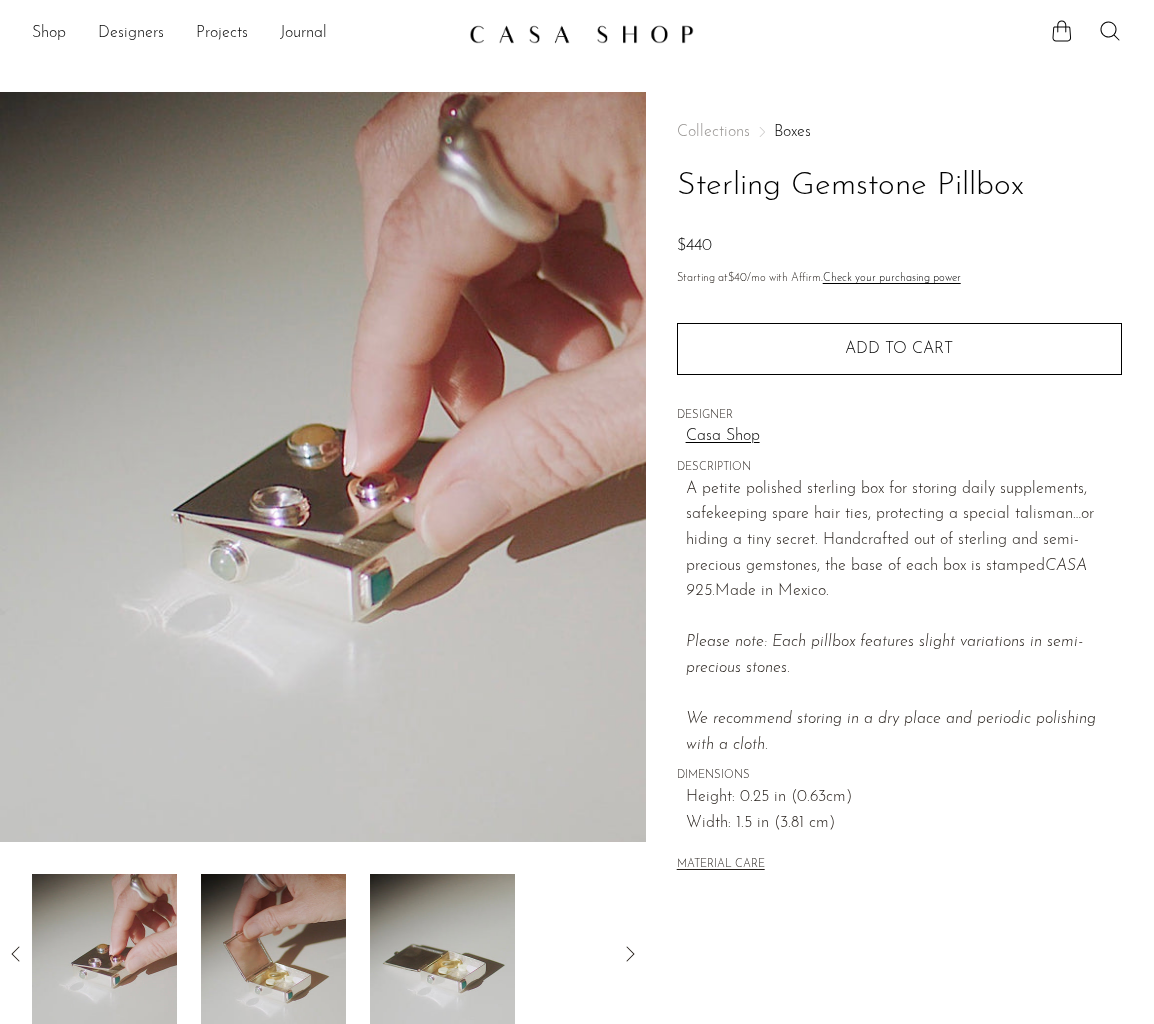 click 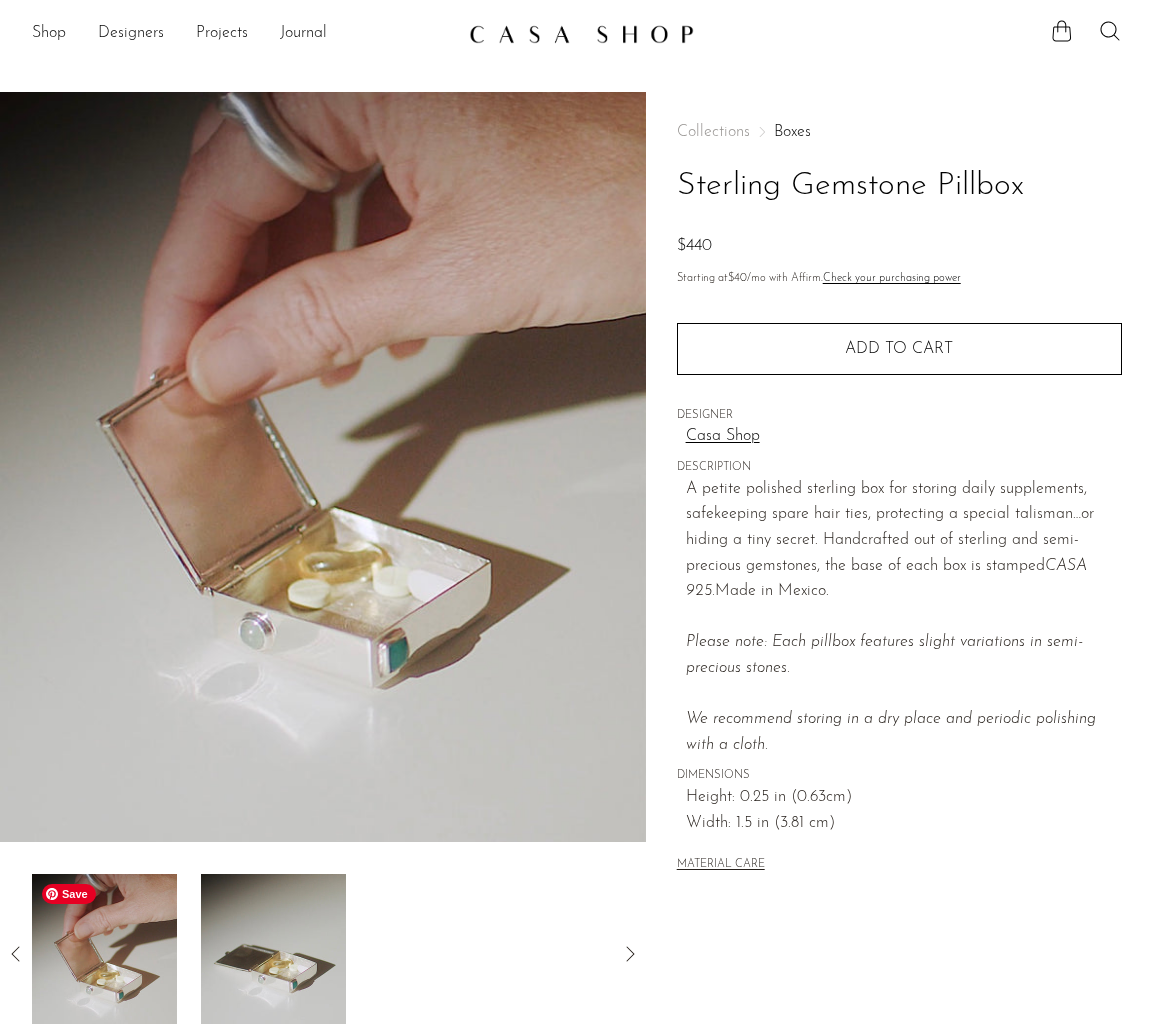 click 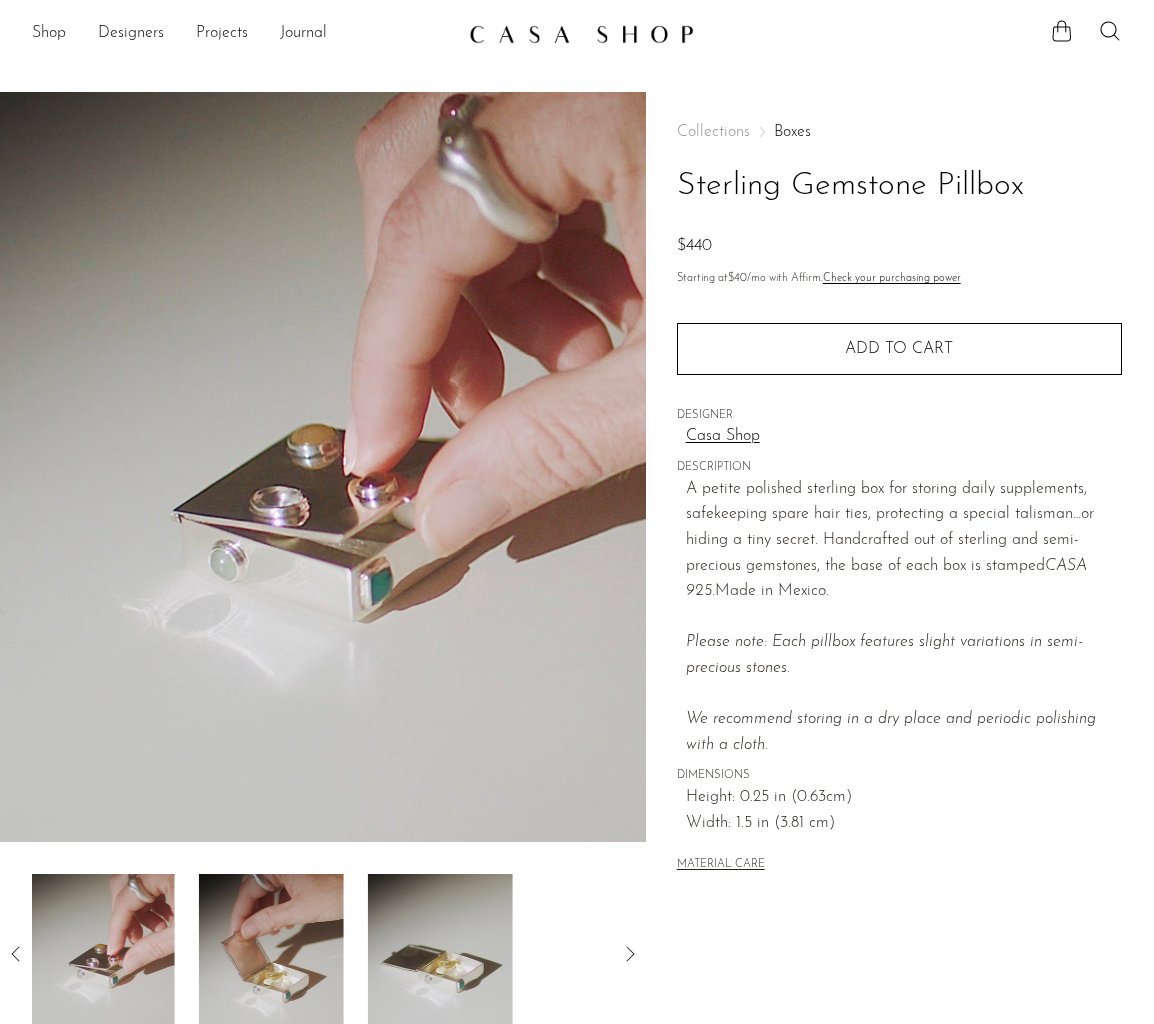click 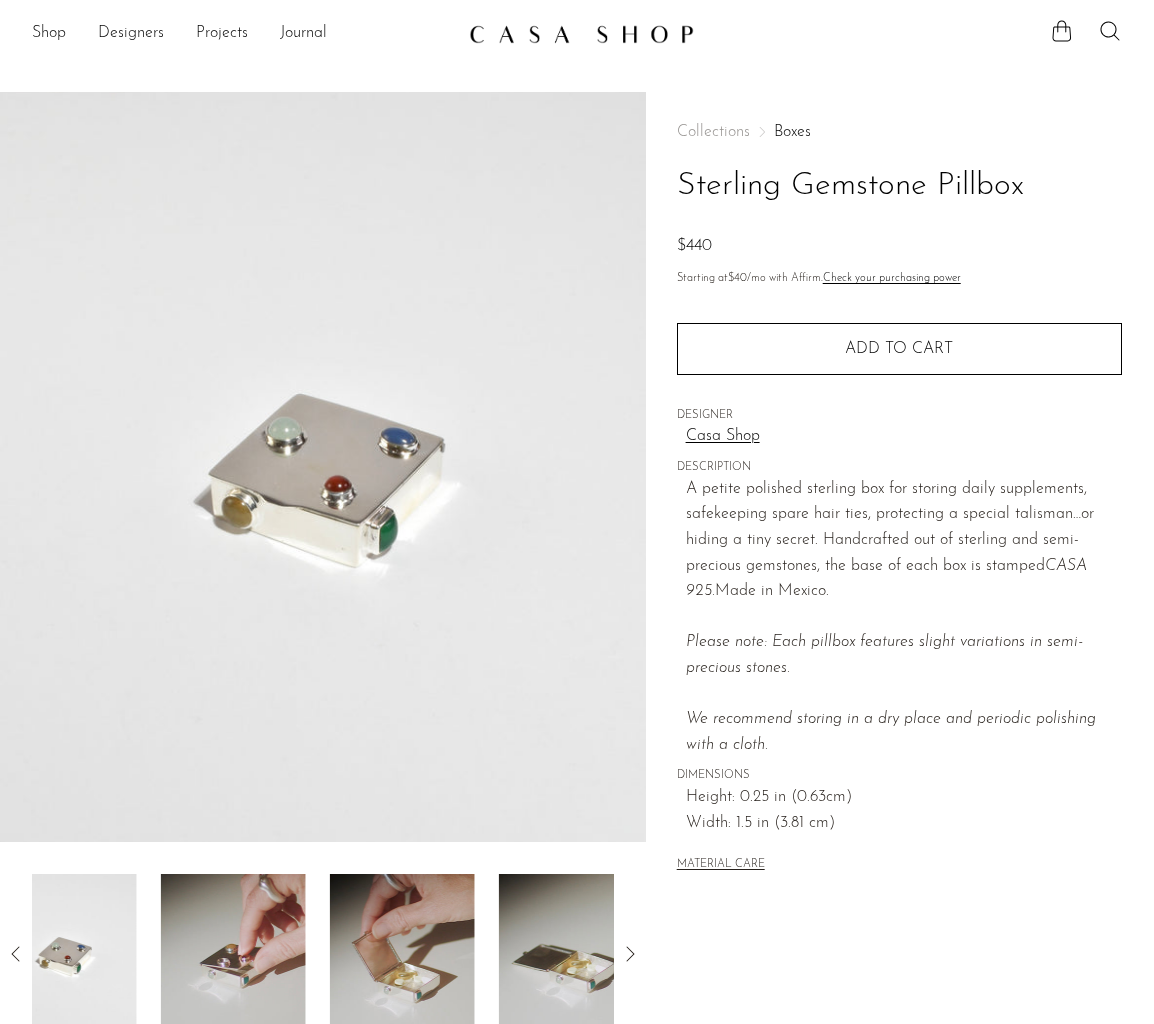click 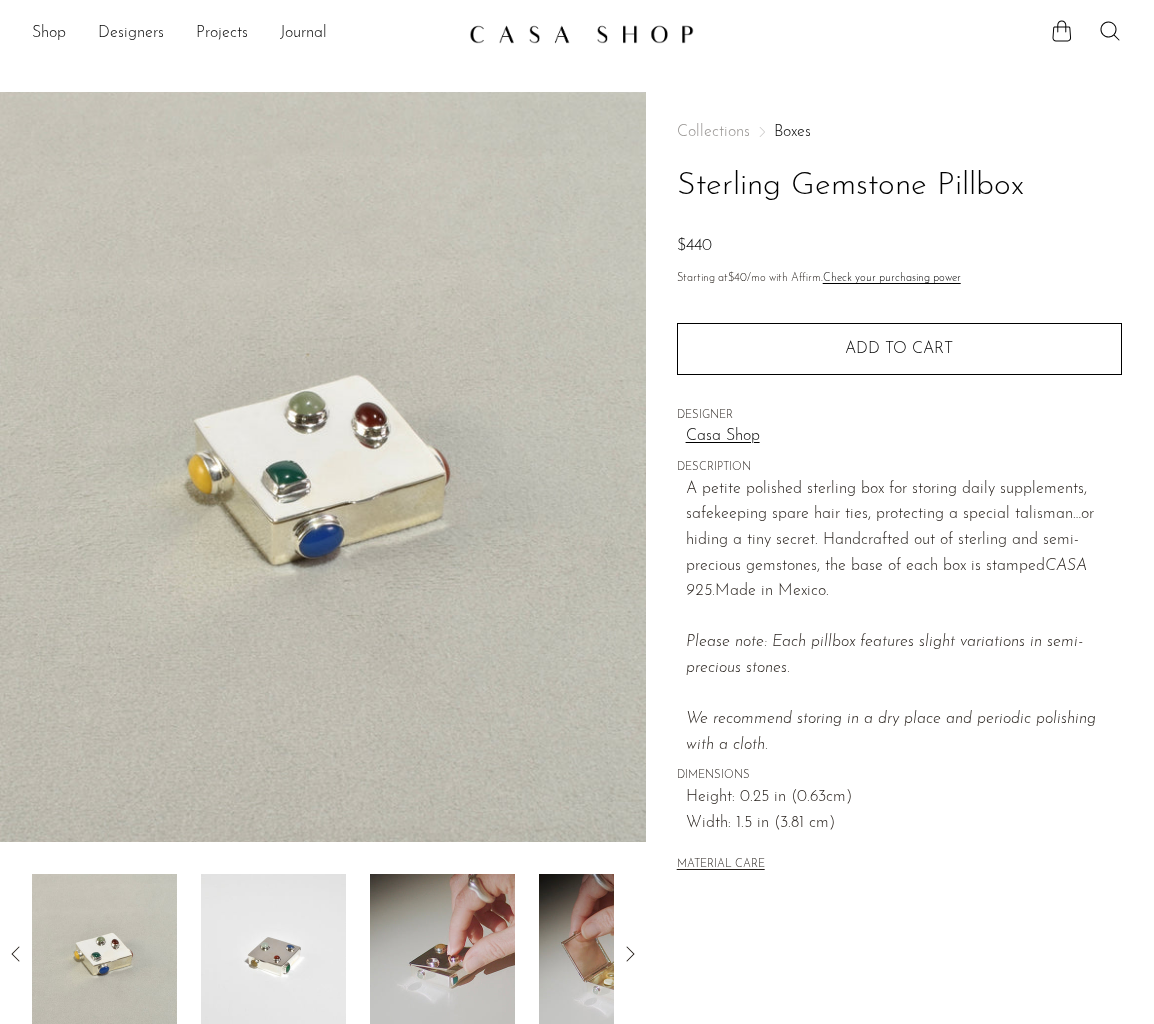 click 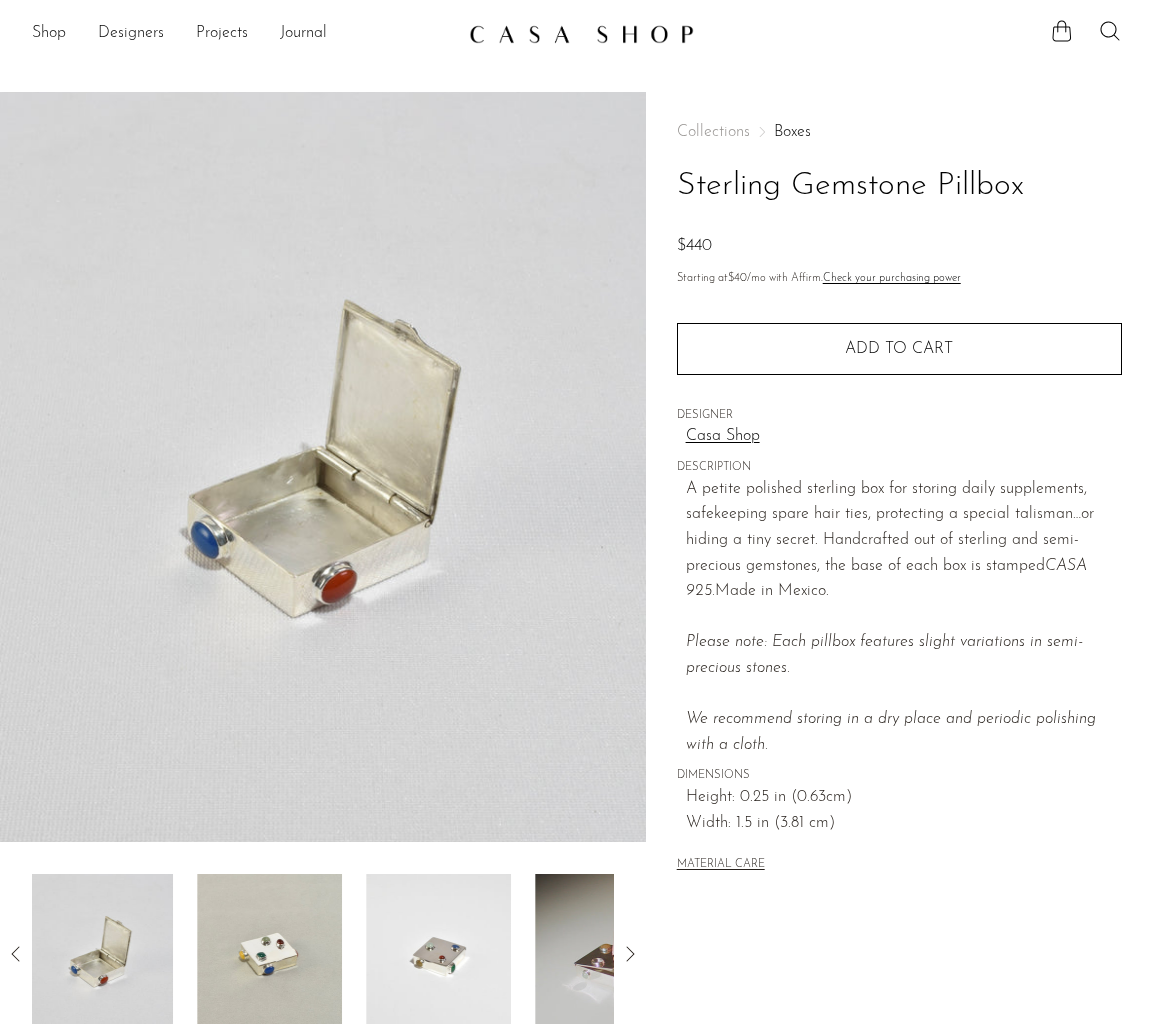 click 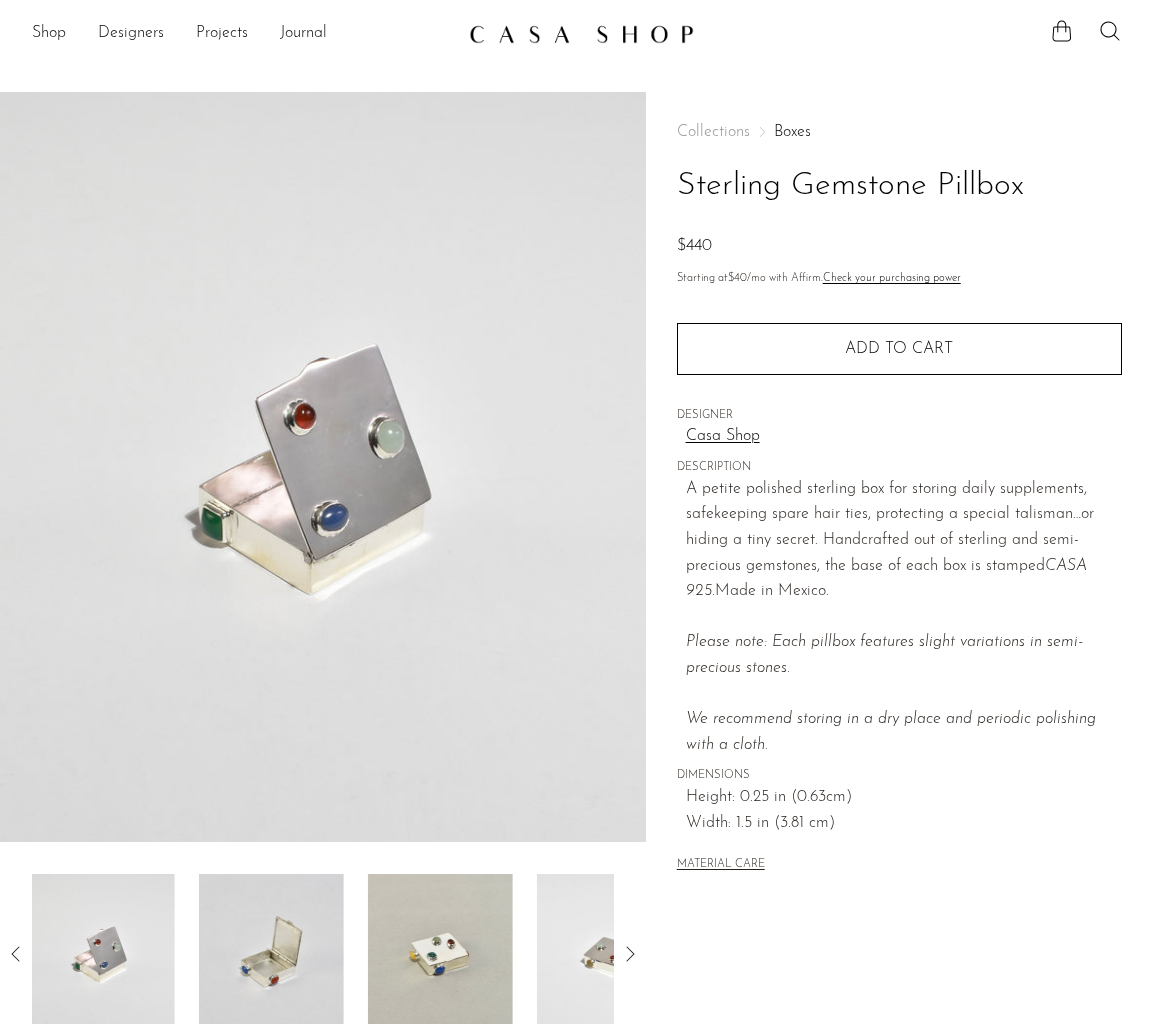 click 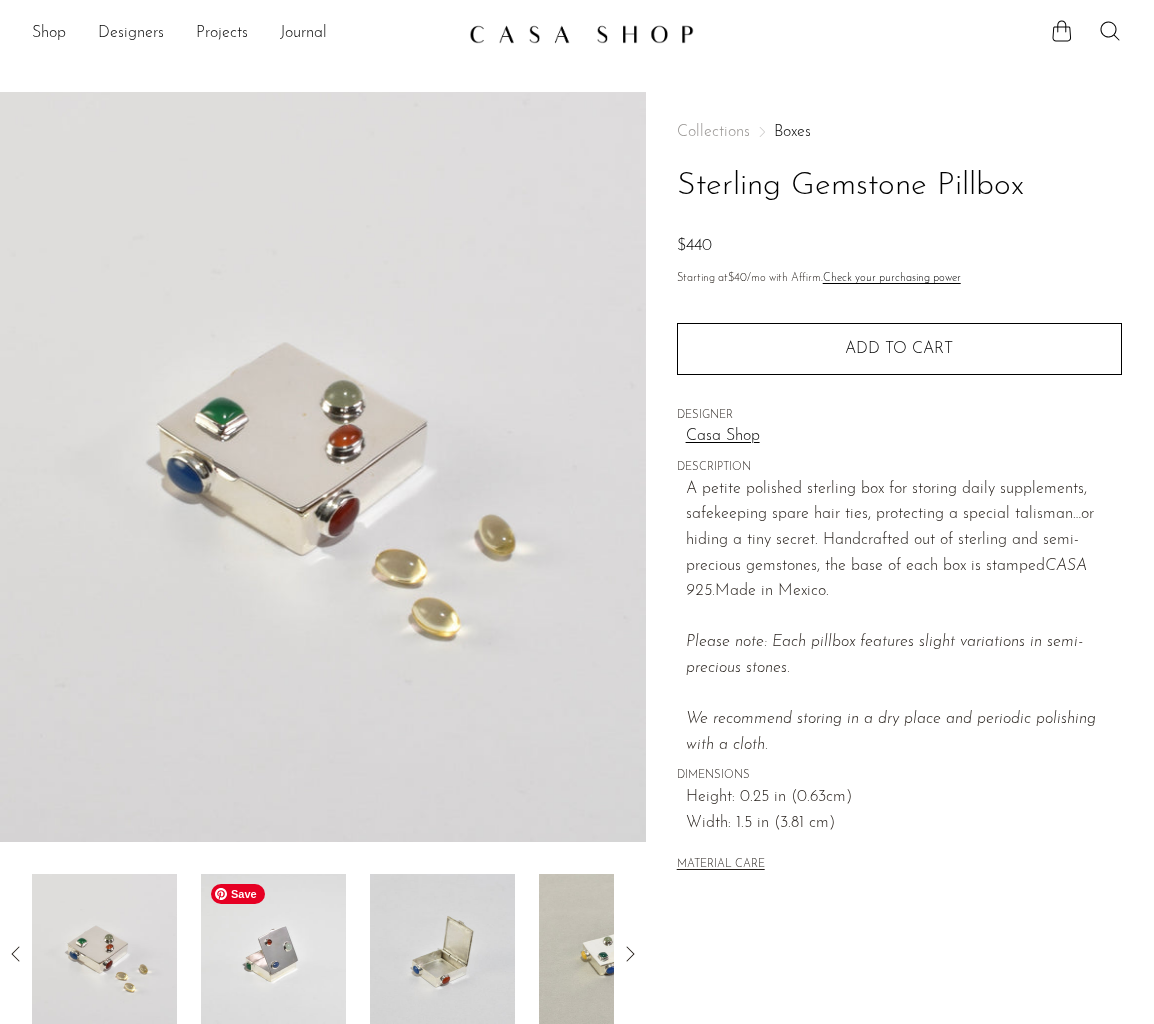 click at bounding box center [273, 954] 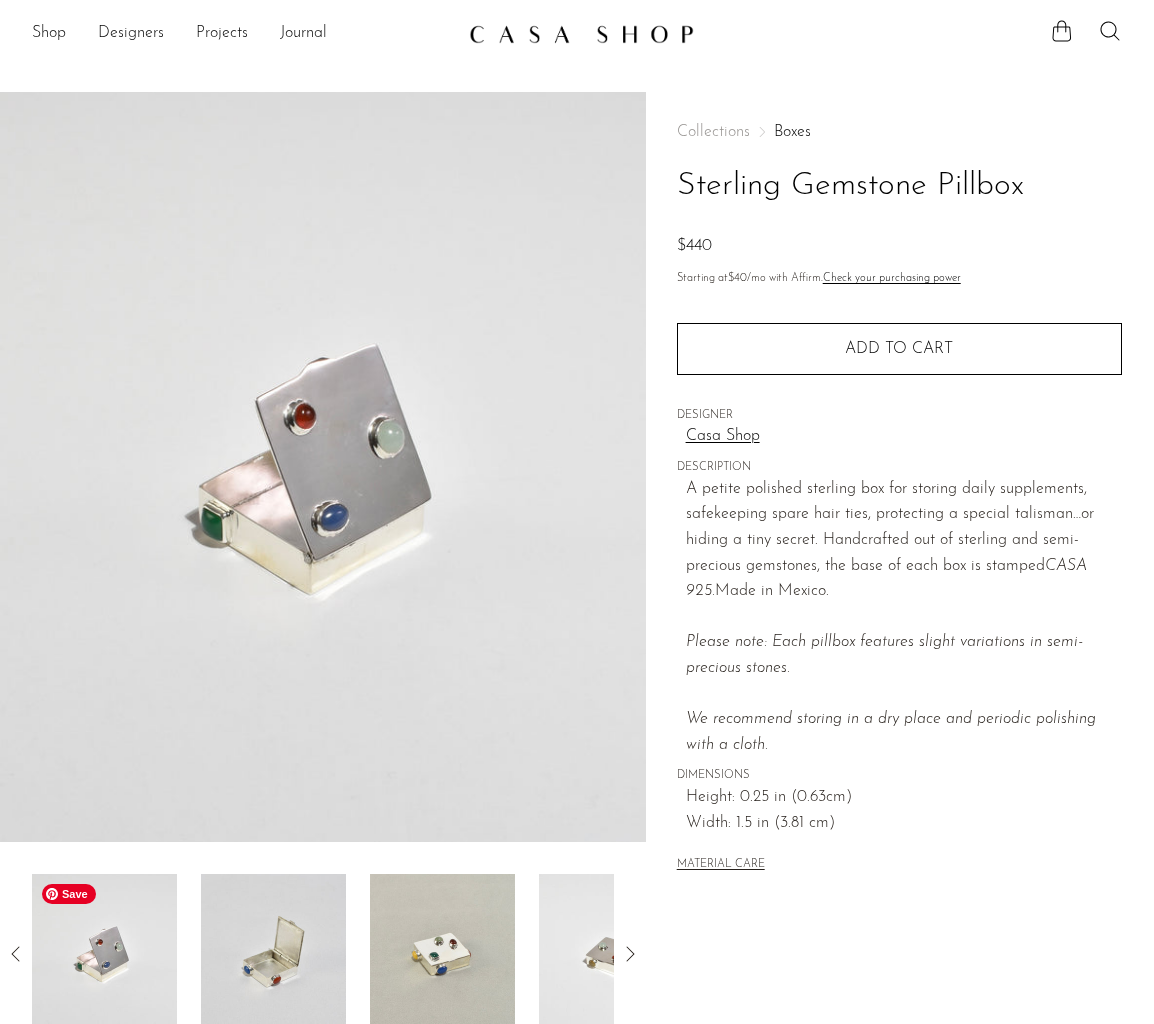 click 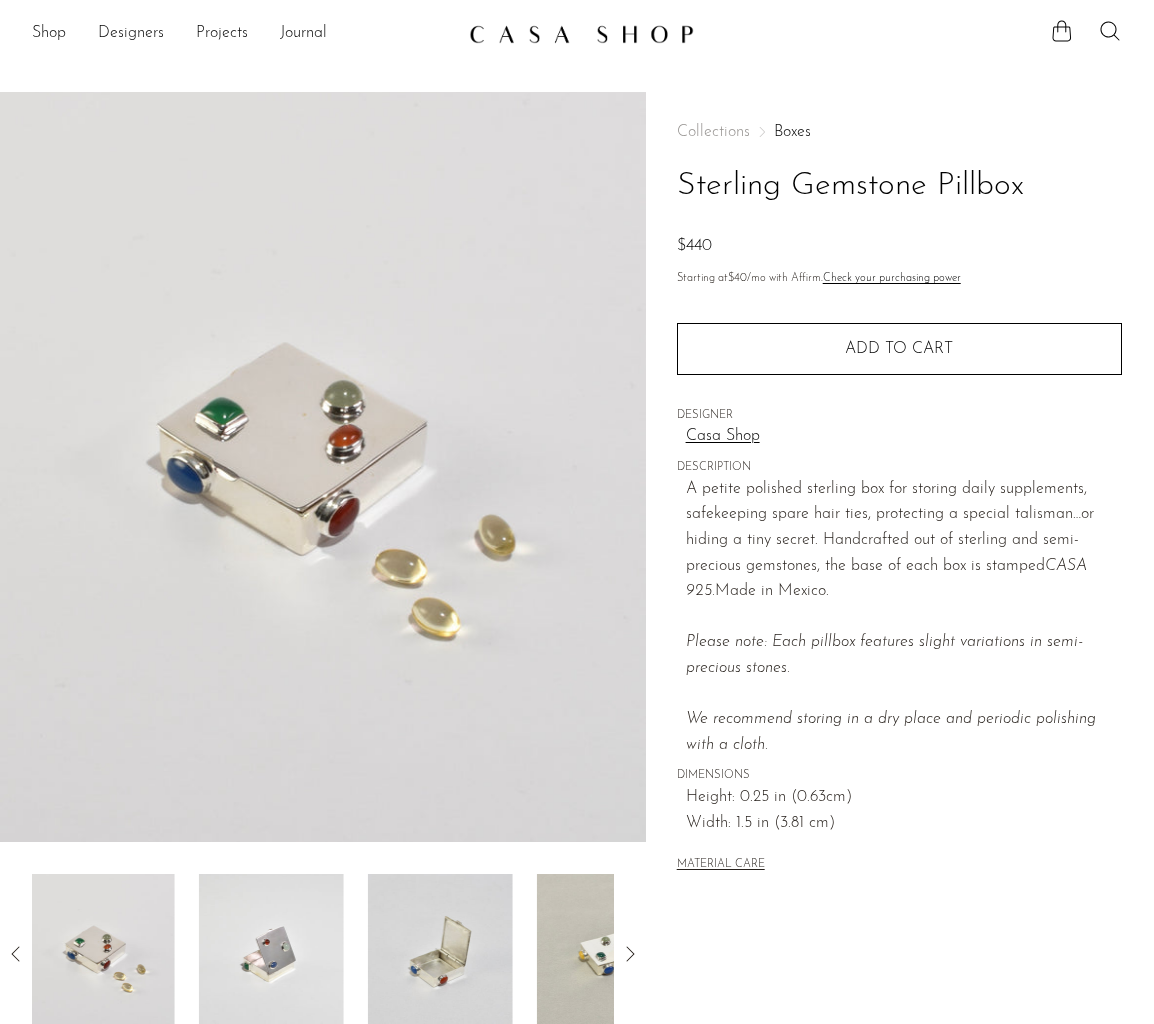 click 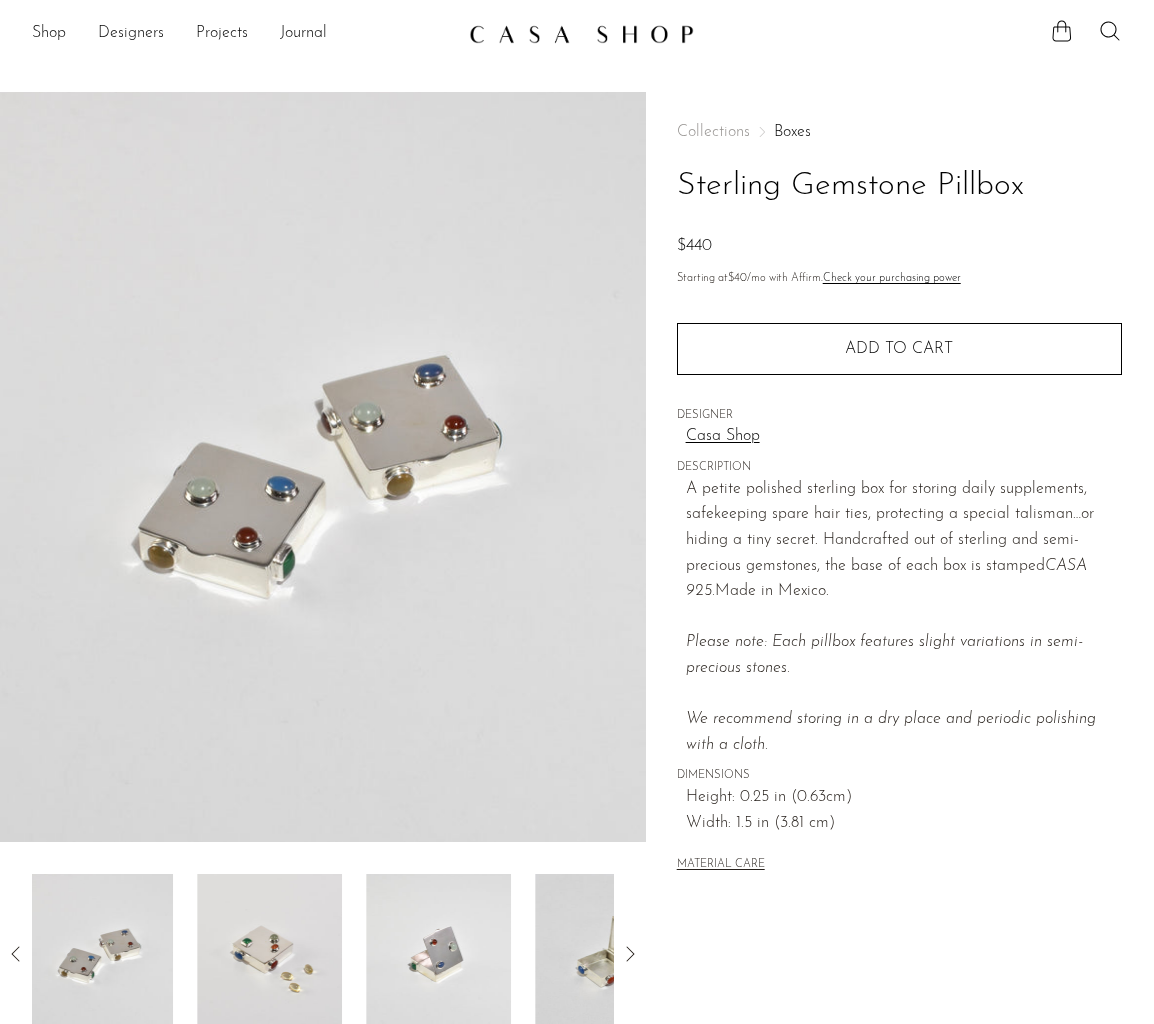 click 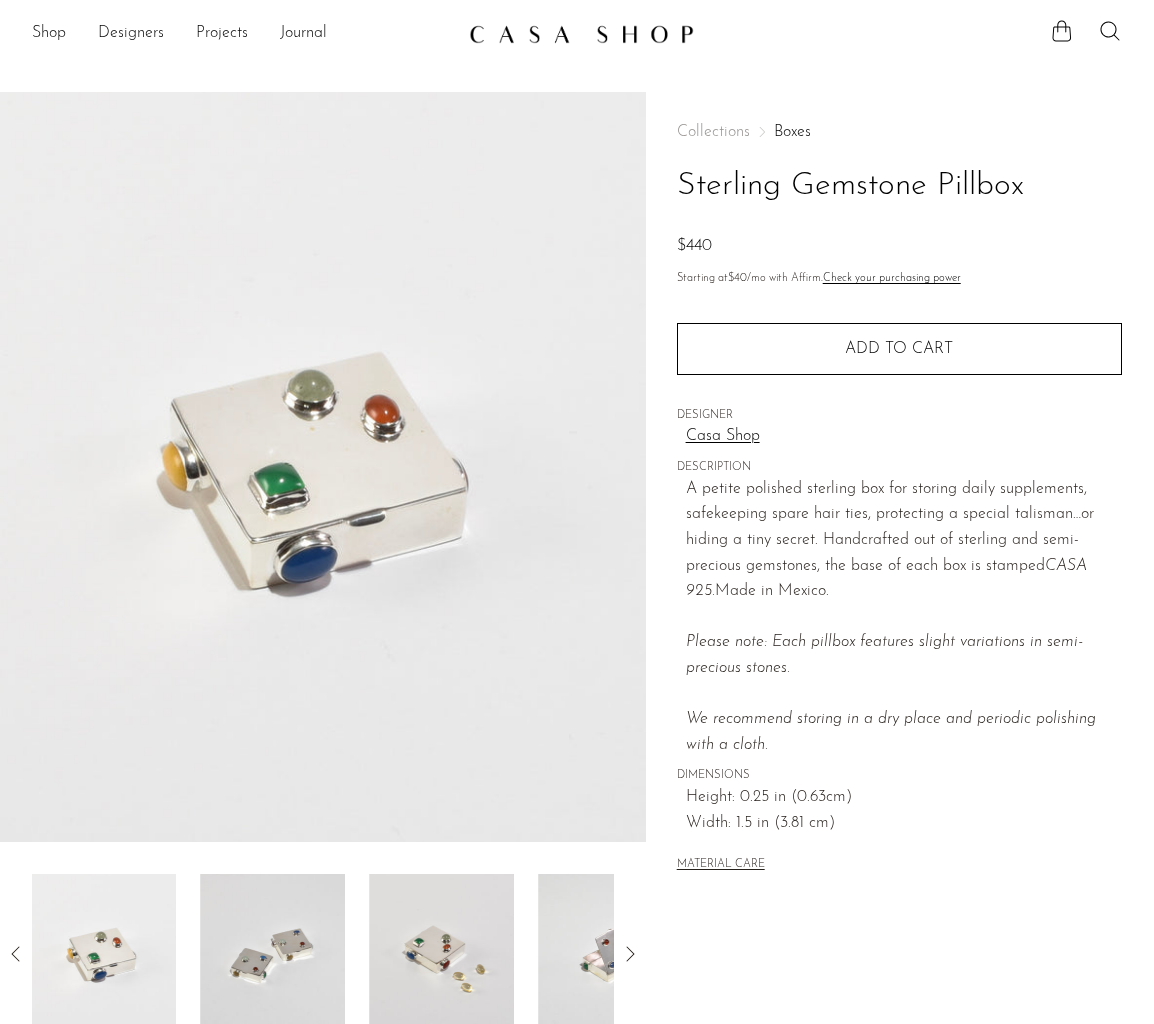 click 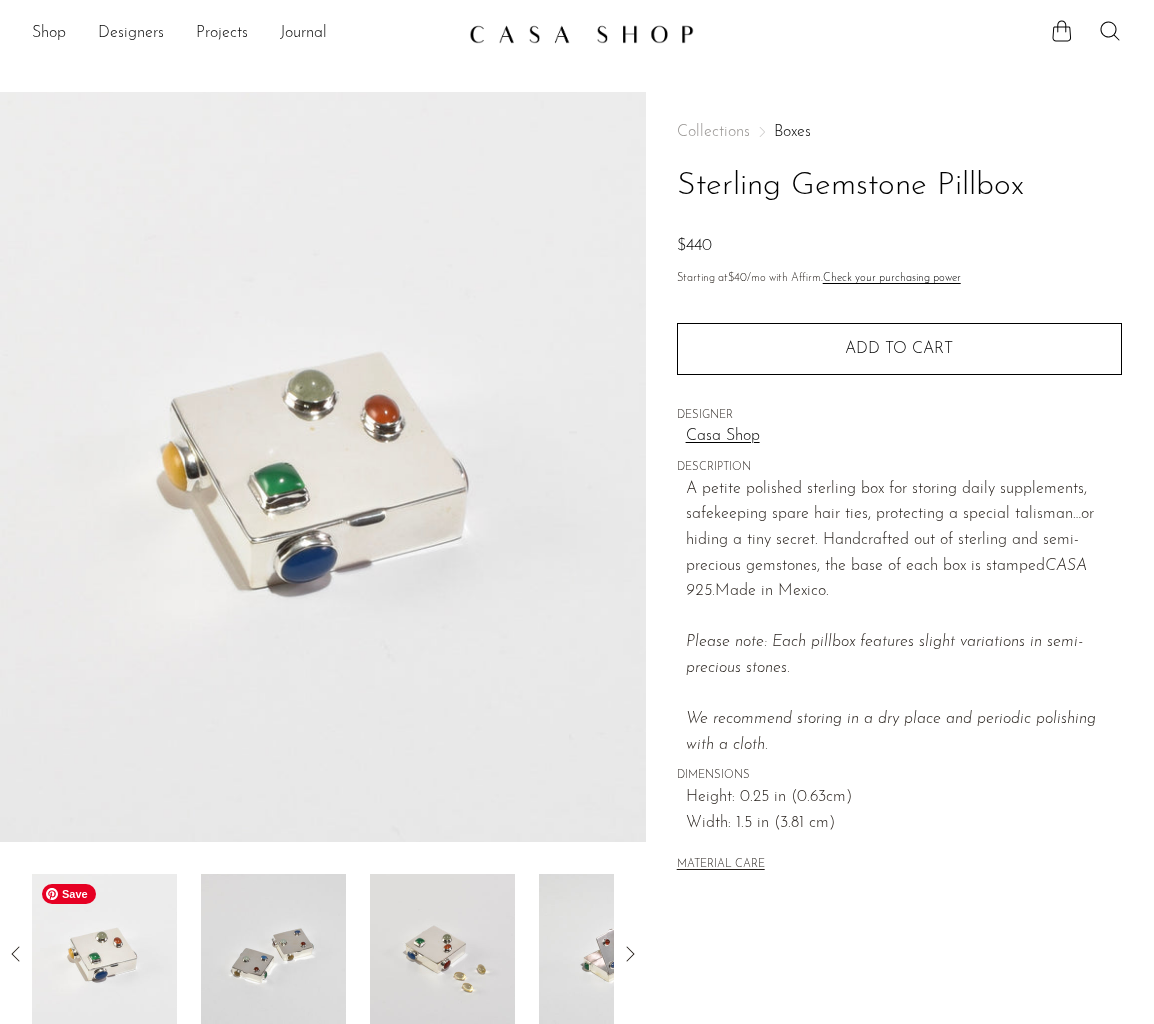 click at bounding box center [104, 954] 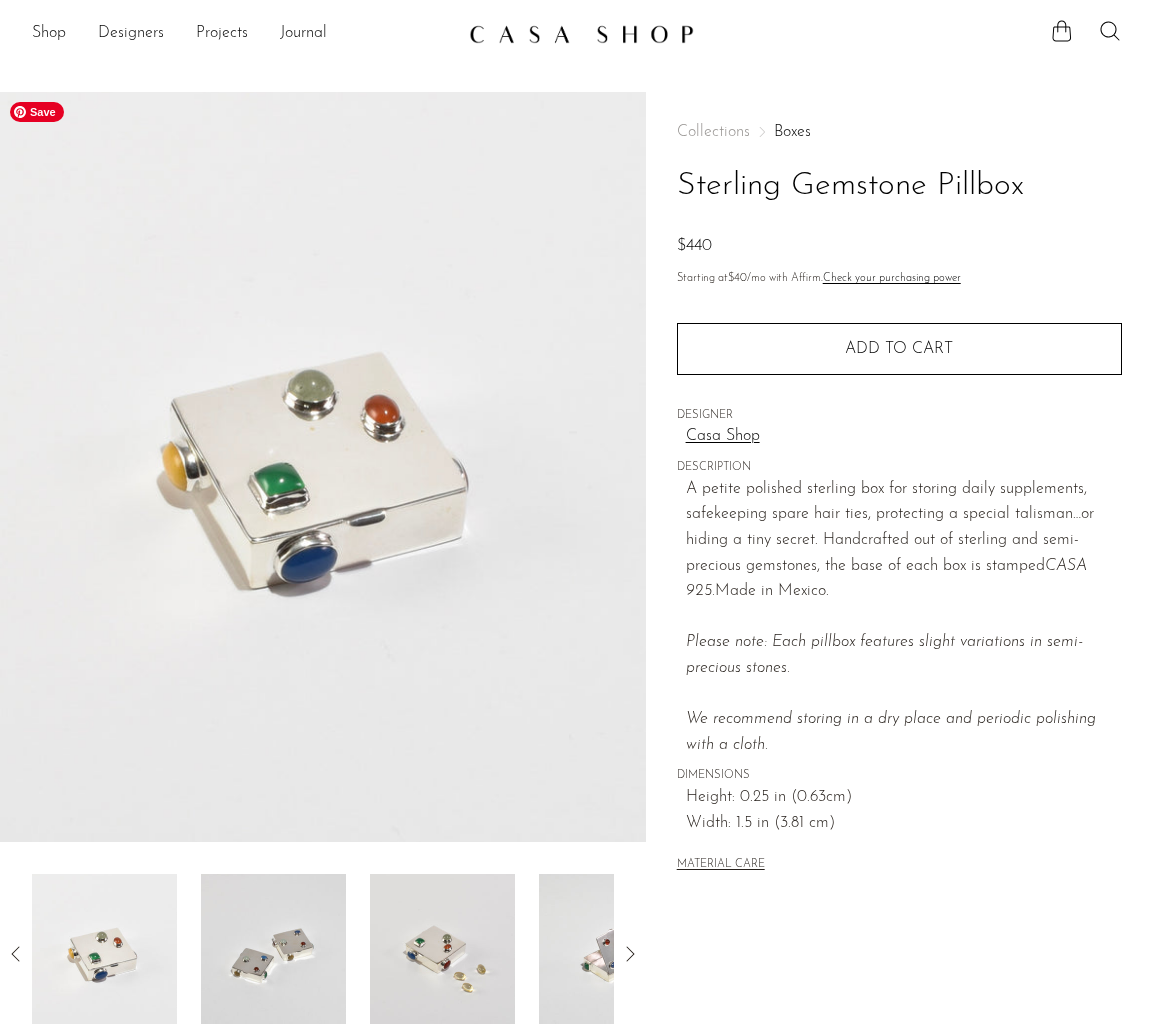 click at bounding box center [323, 467] 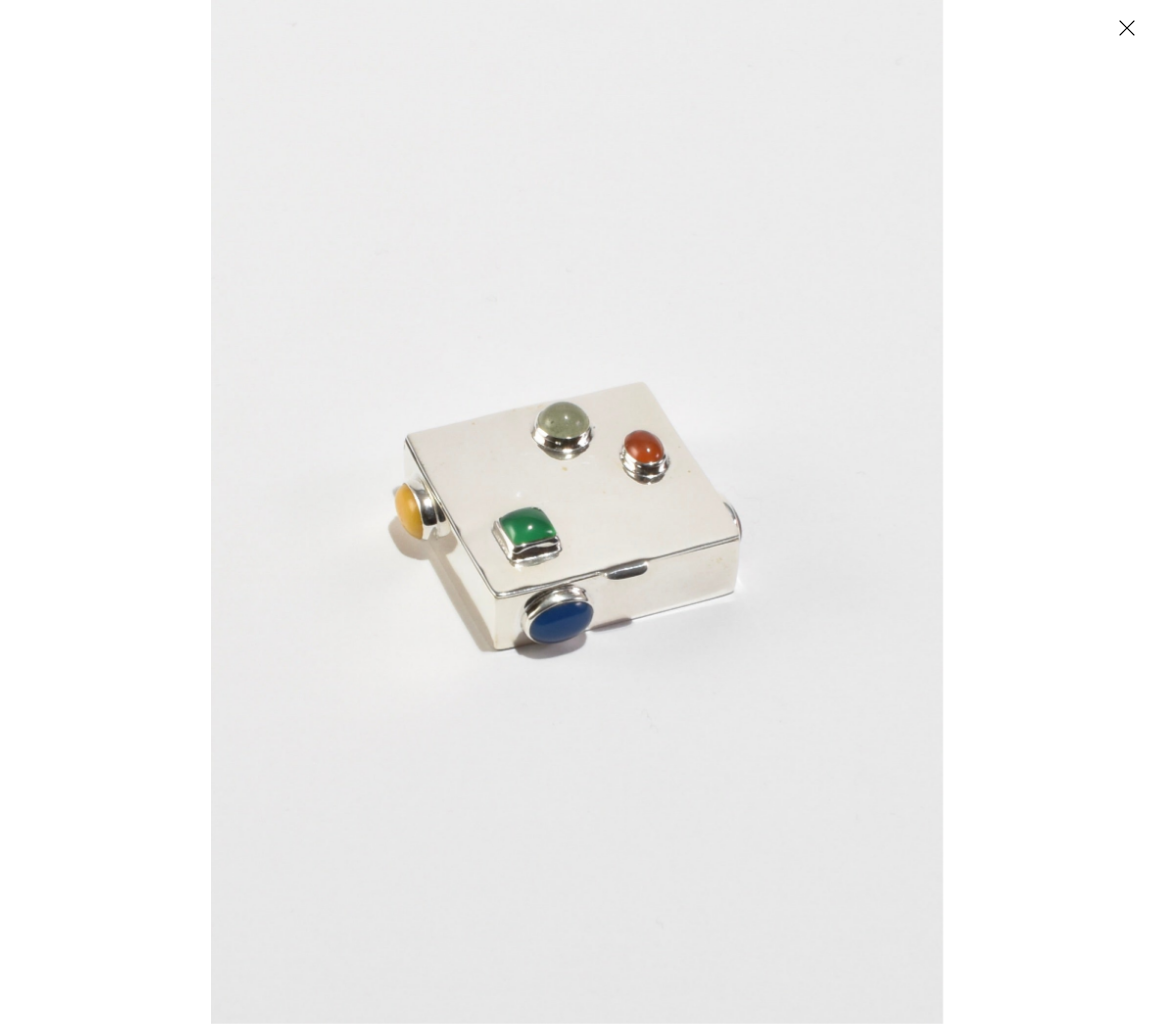click at bounding box center [1126, 27] 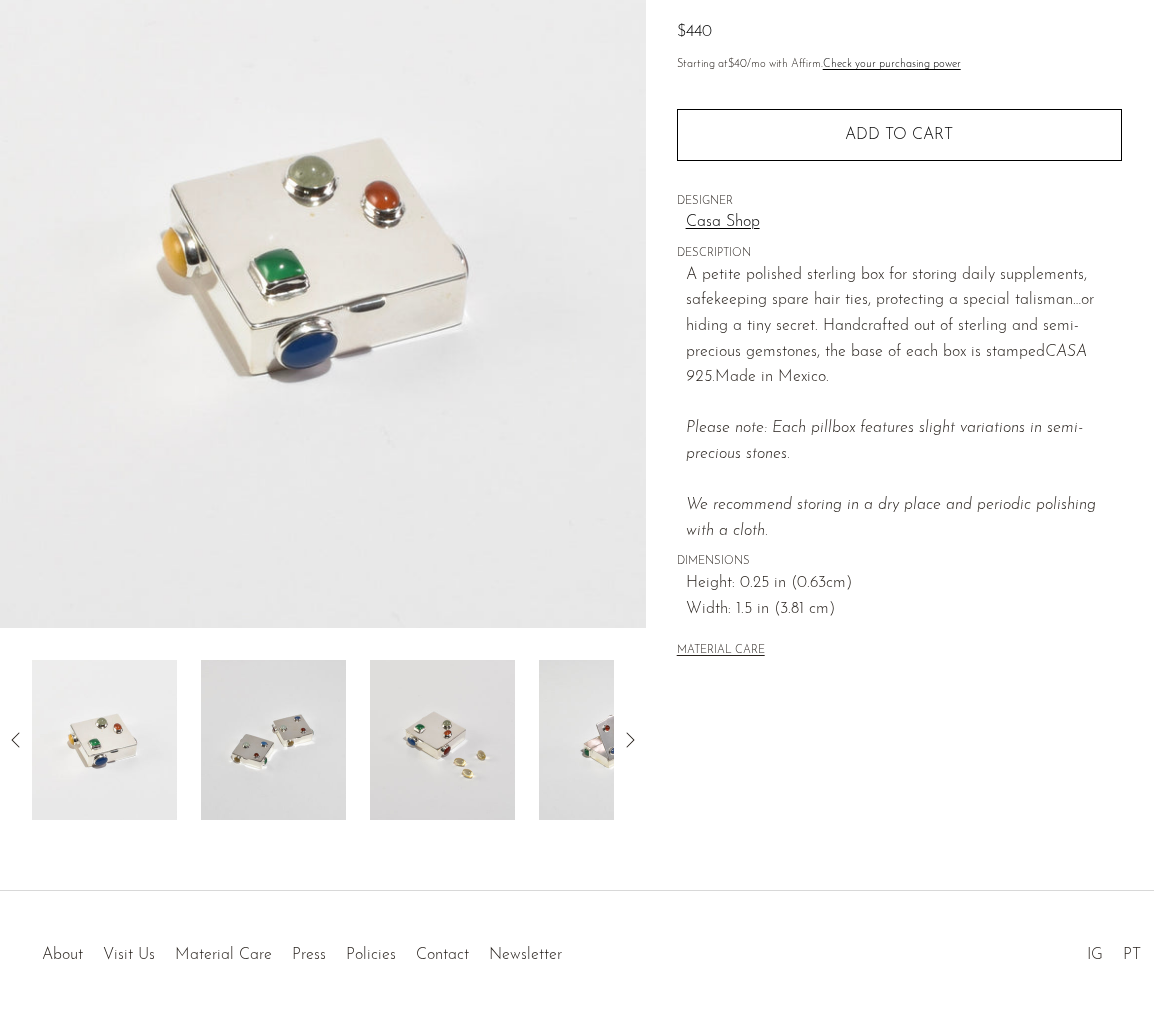 scroll, scrollTop: 0, scrollLeft: 0, axis: both 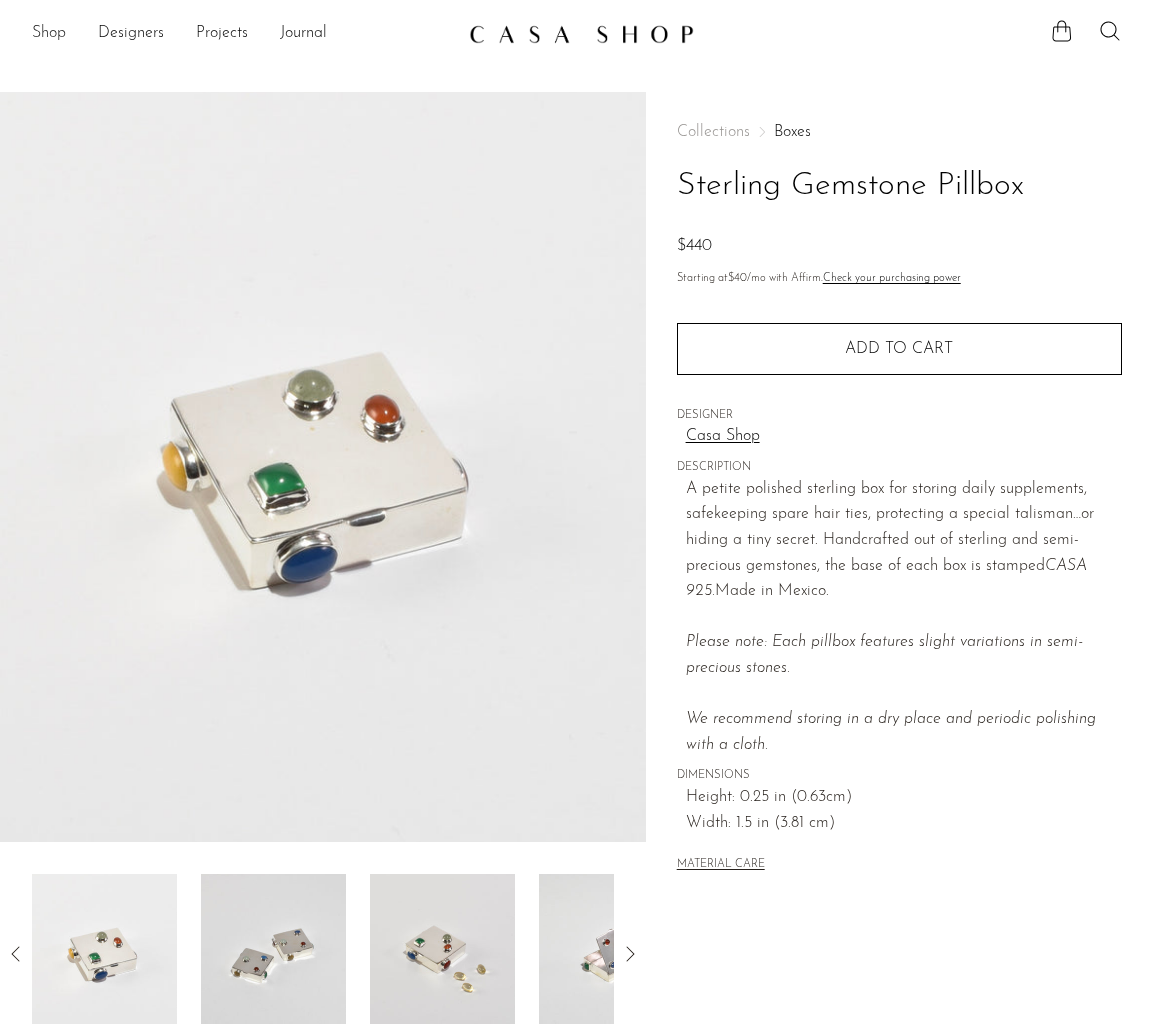 click on "Shop" at bounding box center [49, 34] 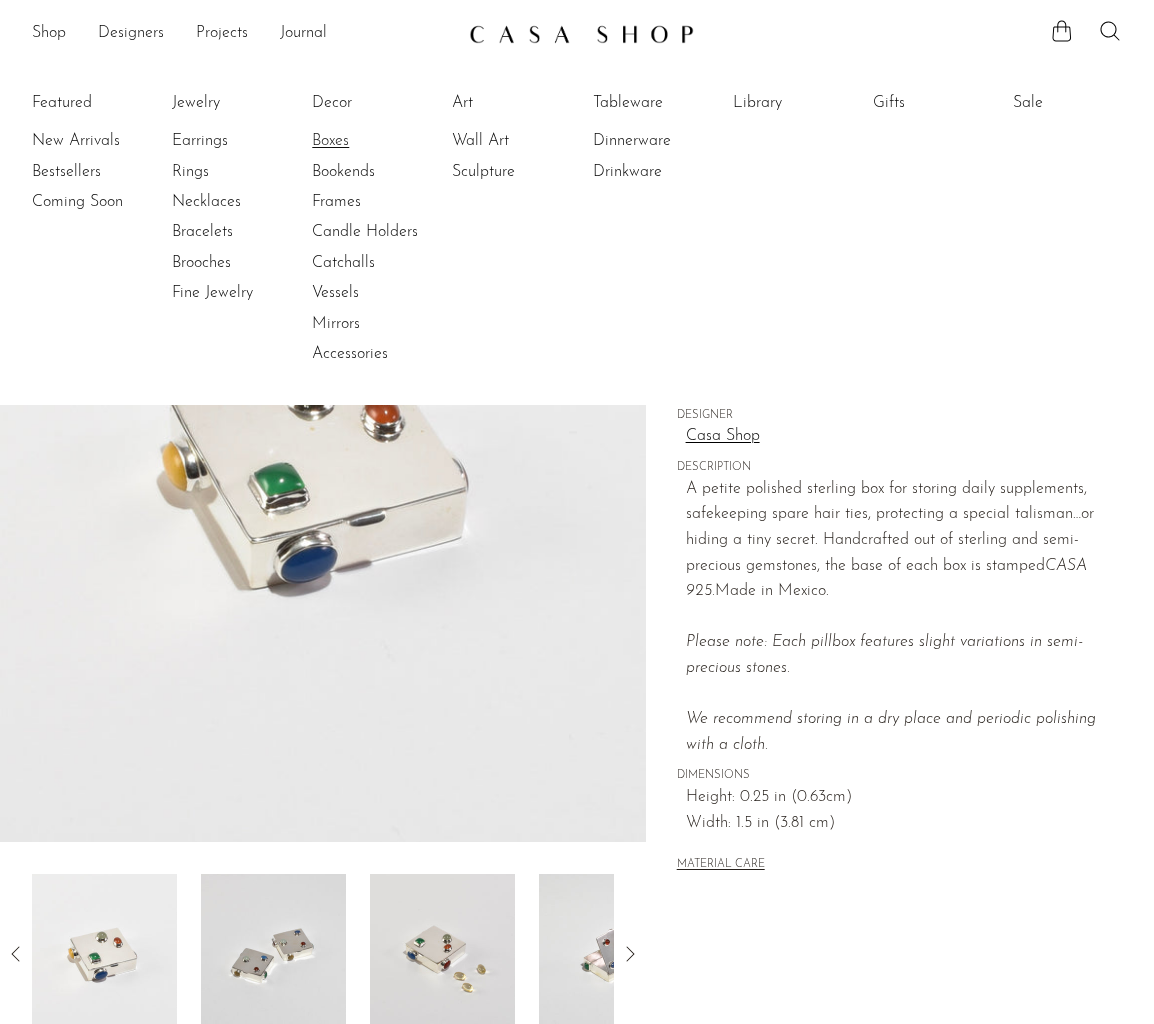 click on "Boxes" at bounding box center [387, 141] 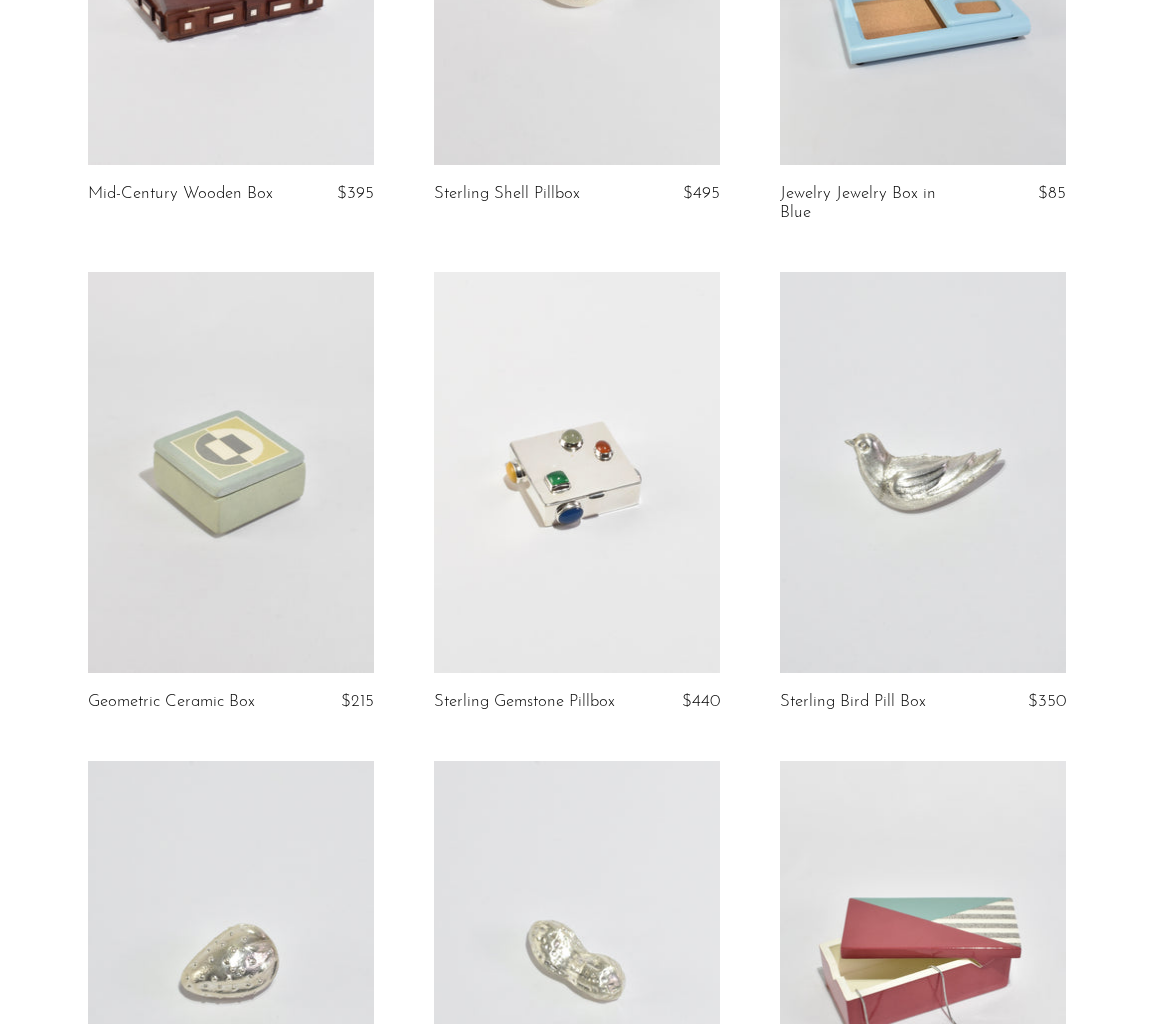 scroll, scrollTop: 3102, scrollLeft: 0, axis: vertical 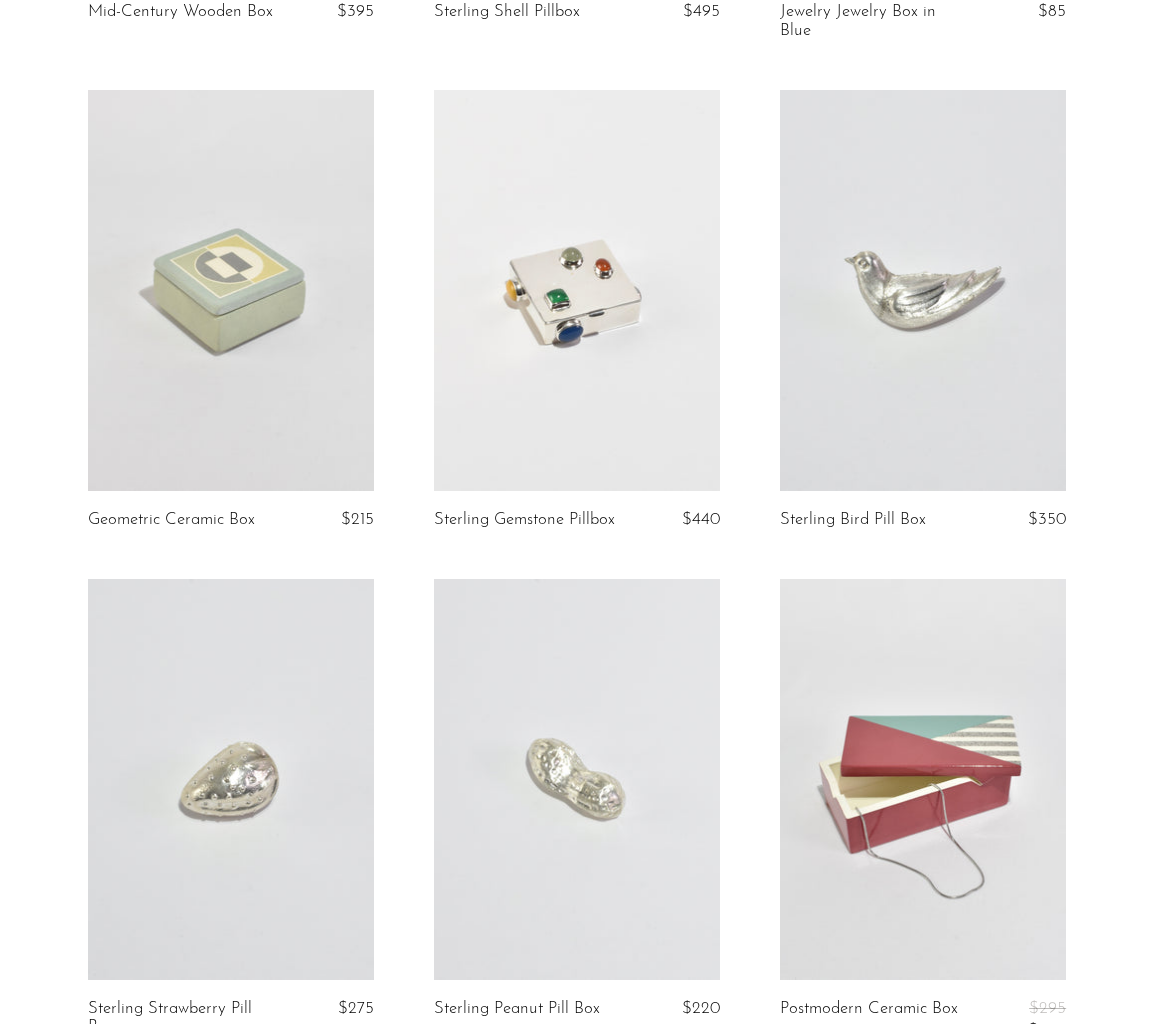 click on "Sterling Gemstone Pillbox
$440" at bounding box center (577, 334) 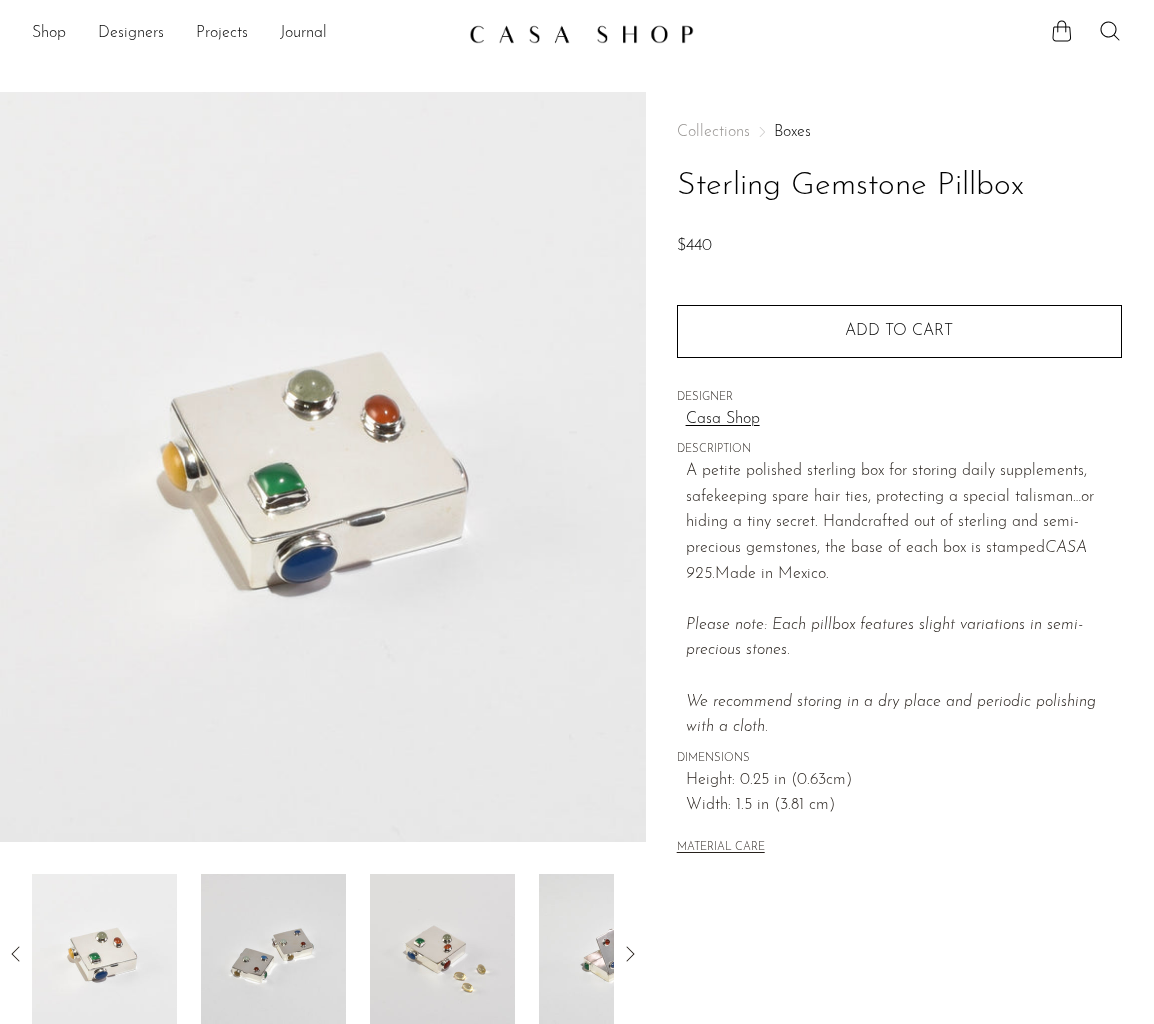 scroll, scrollTop: 0, scrollLeft: 0, axis: both 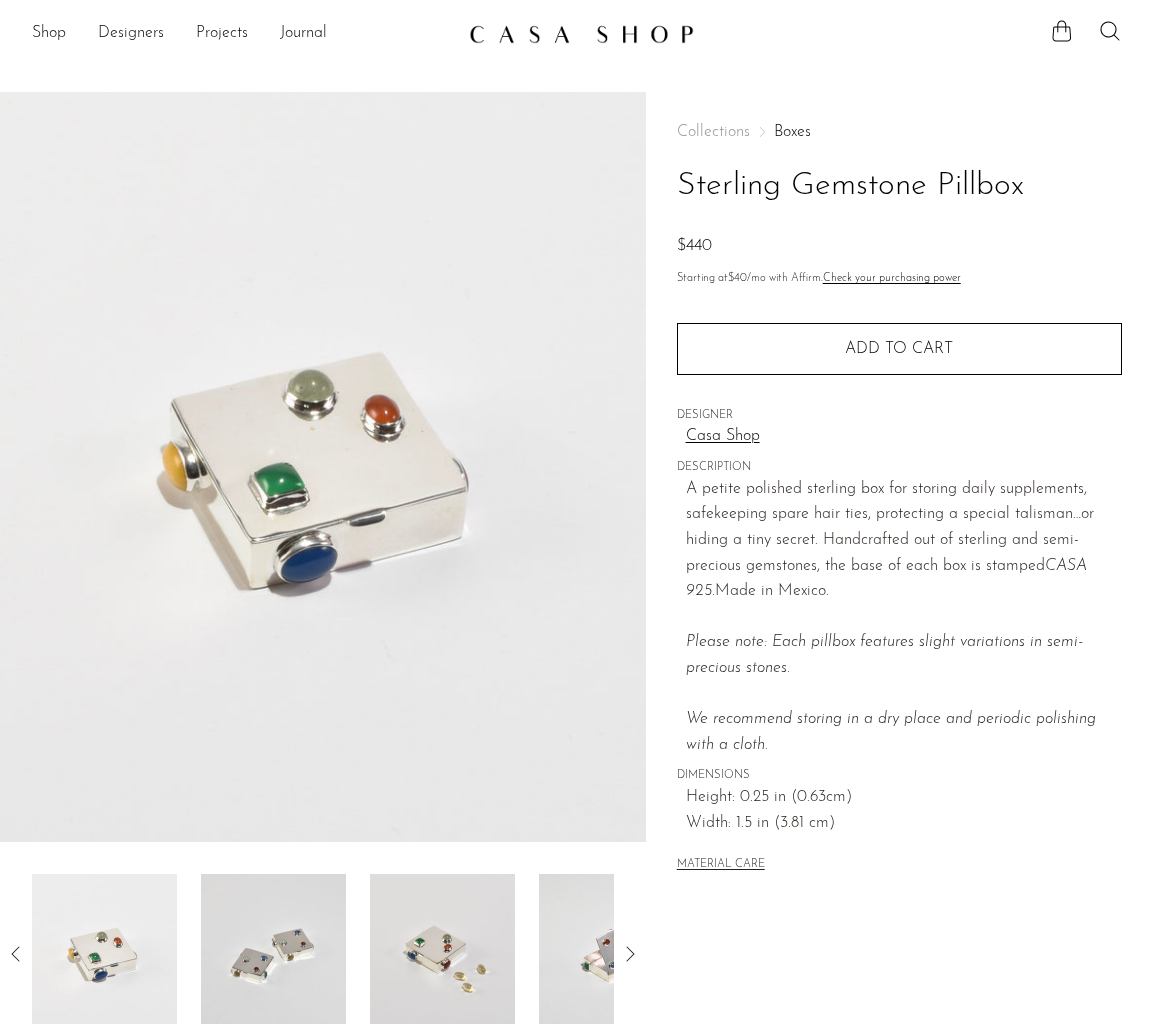 click on "Casa Shop" at bounding box center (904, 437) 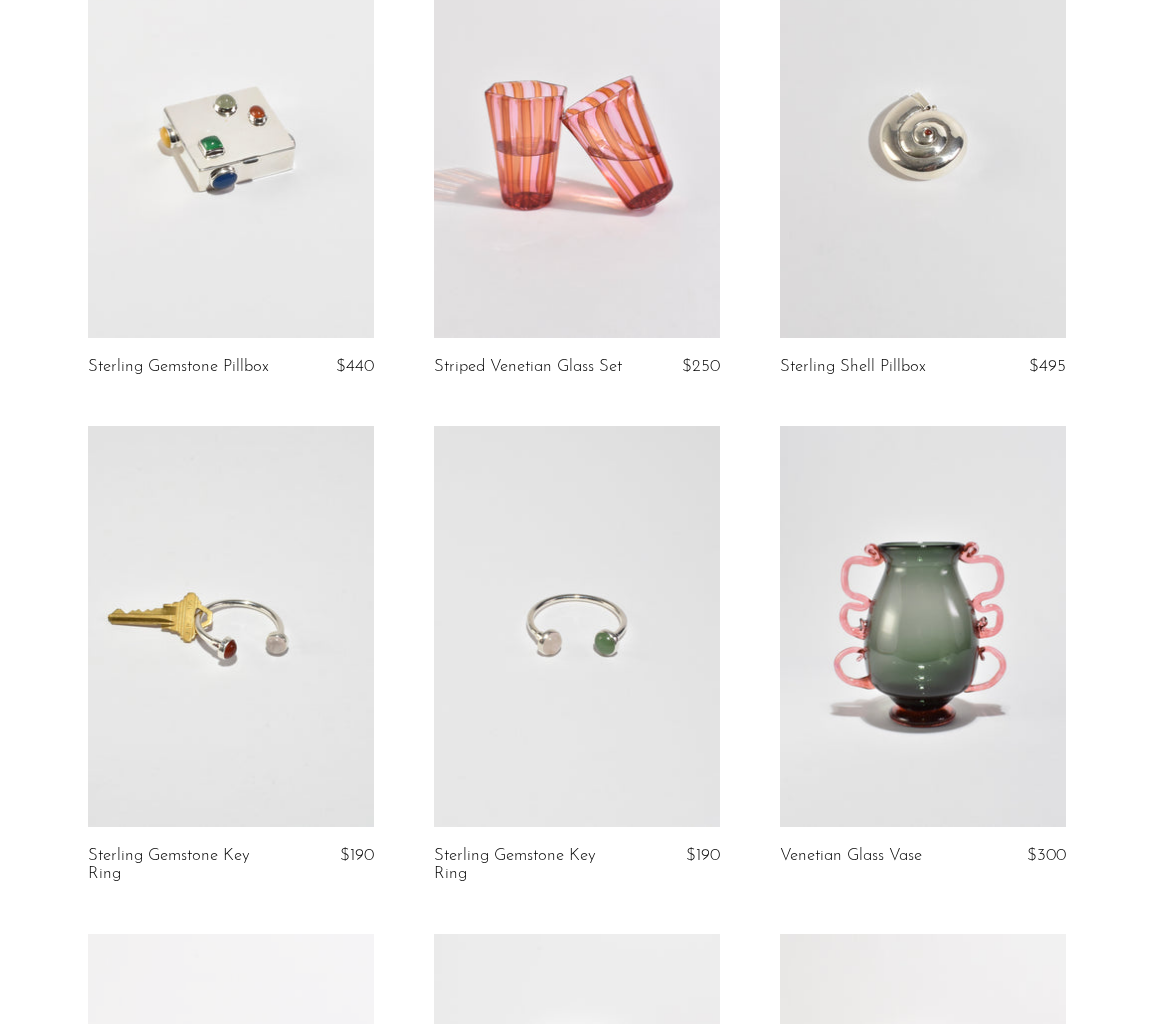 scroll, scrollTop: 398, scrollLeft: 0, axis: vertical 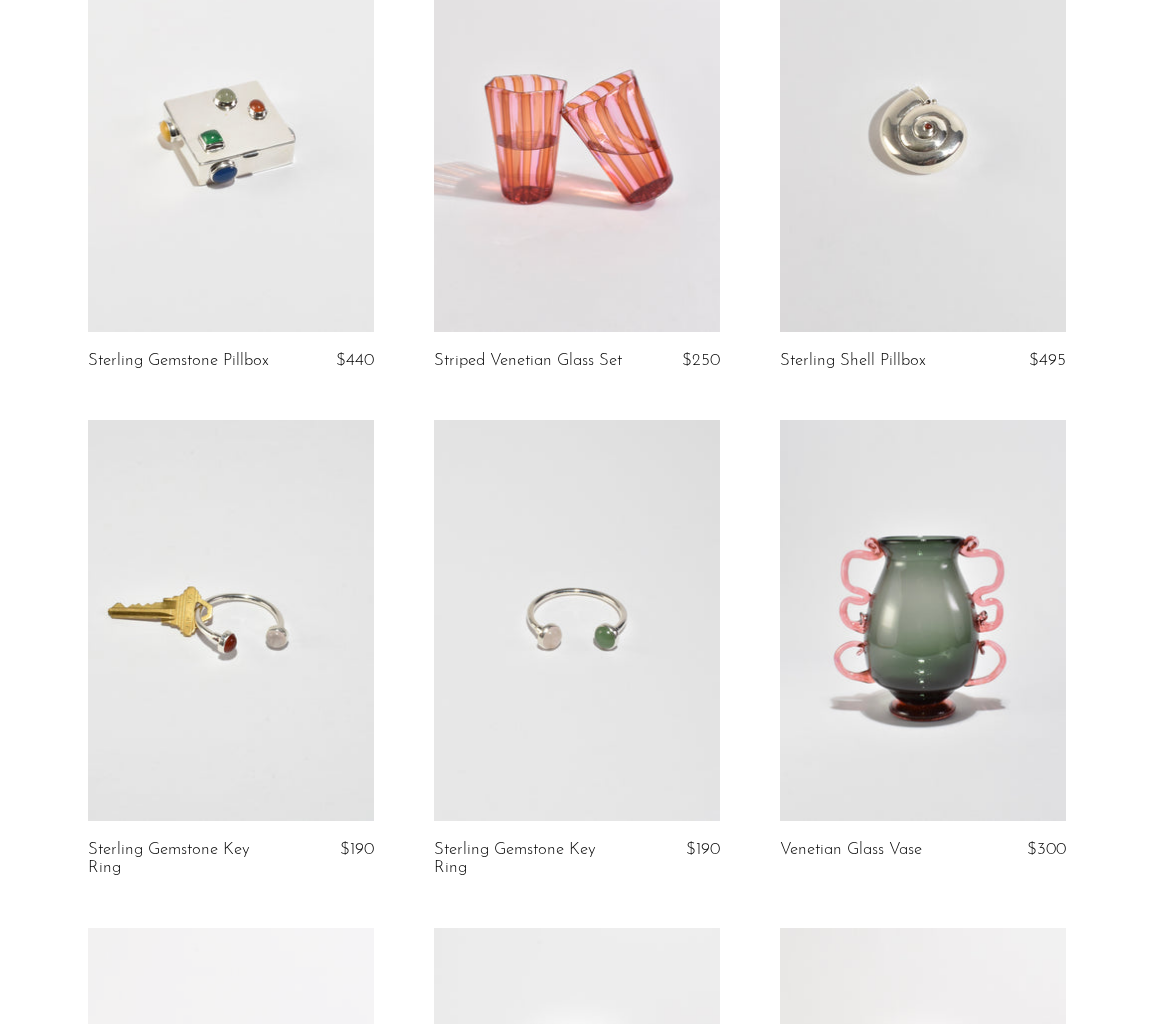click at bounding box center [577, 620] 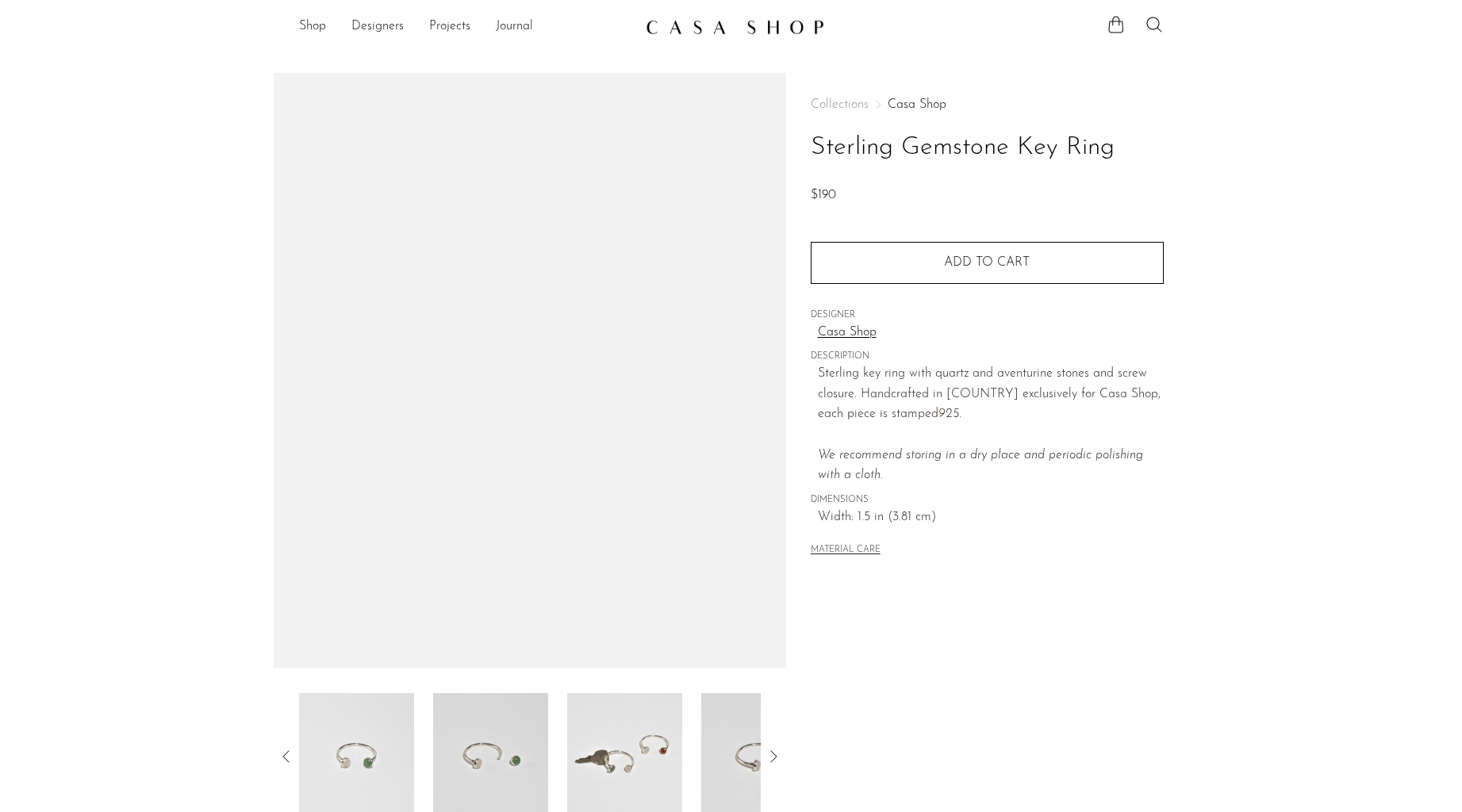 scroll, scrollTop: 0, scrollLeft: 0, axis: both 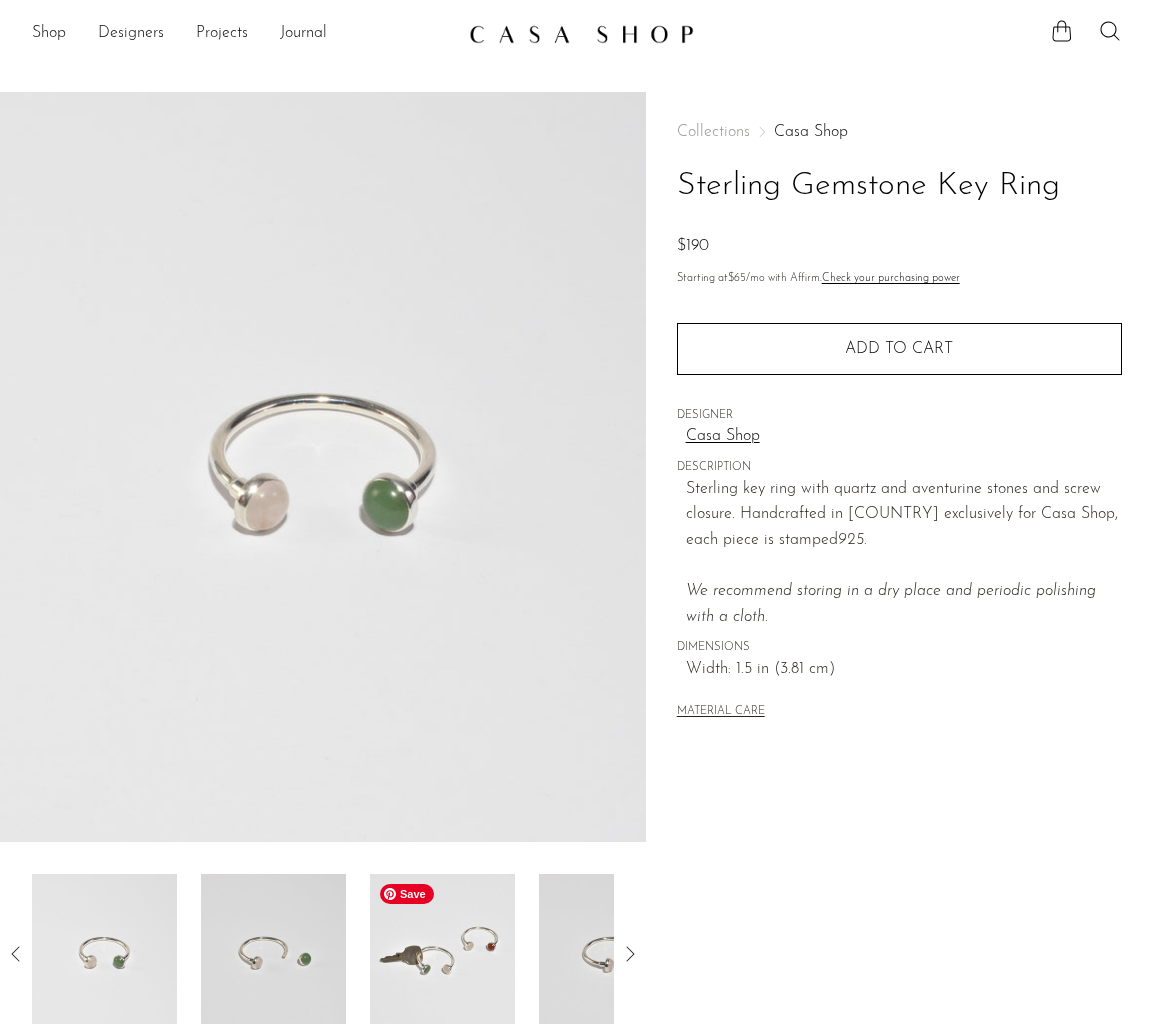 click at bounding box center [442, 954] 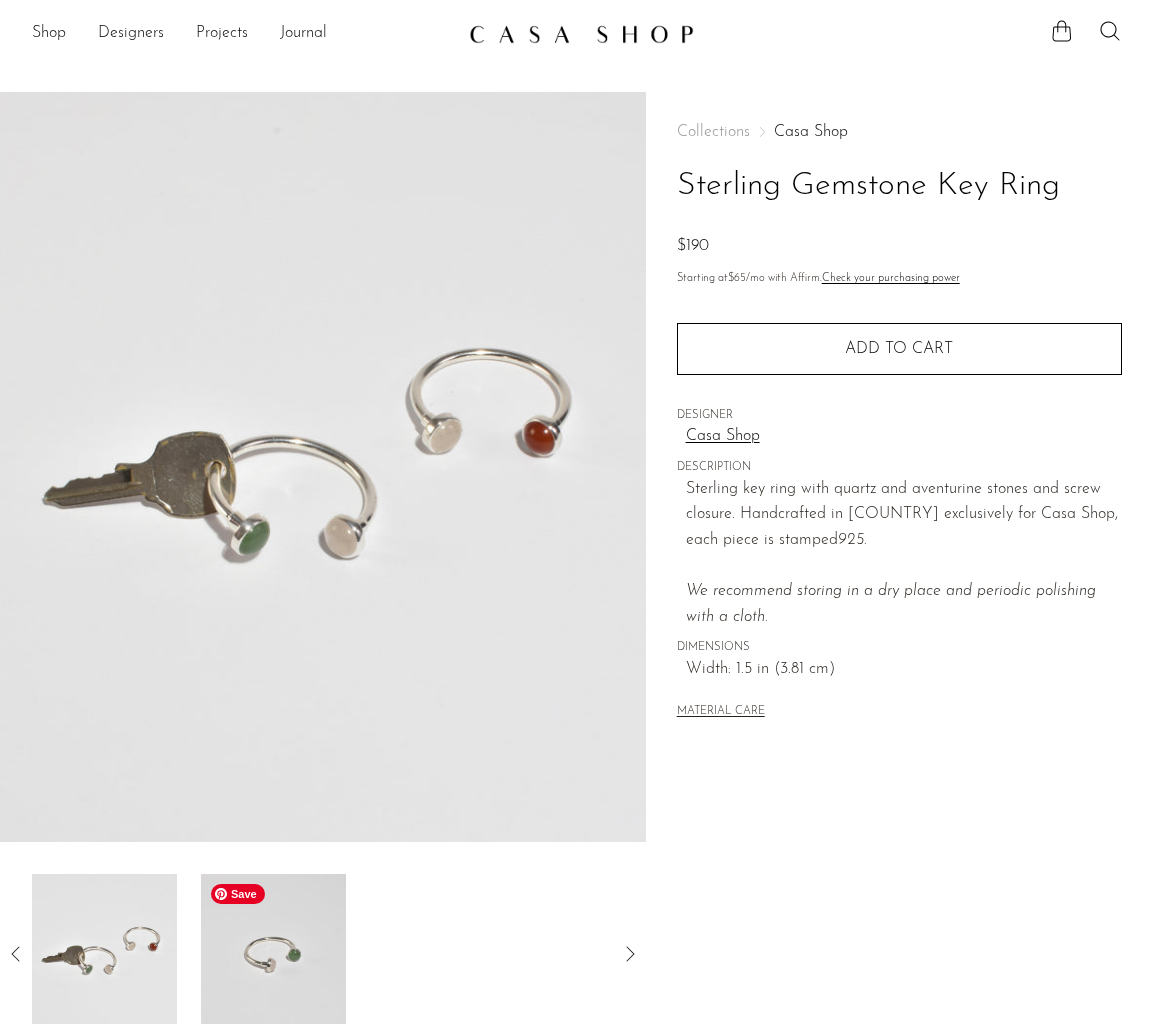 click at bounding box center (273, 954) 